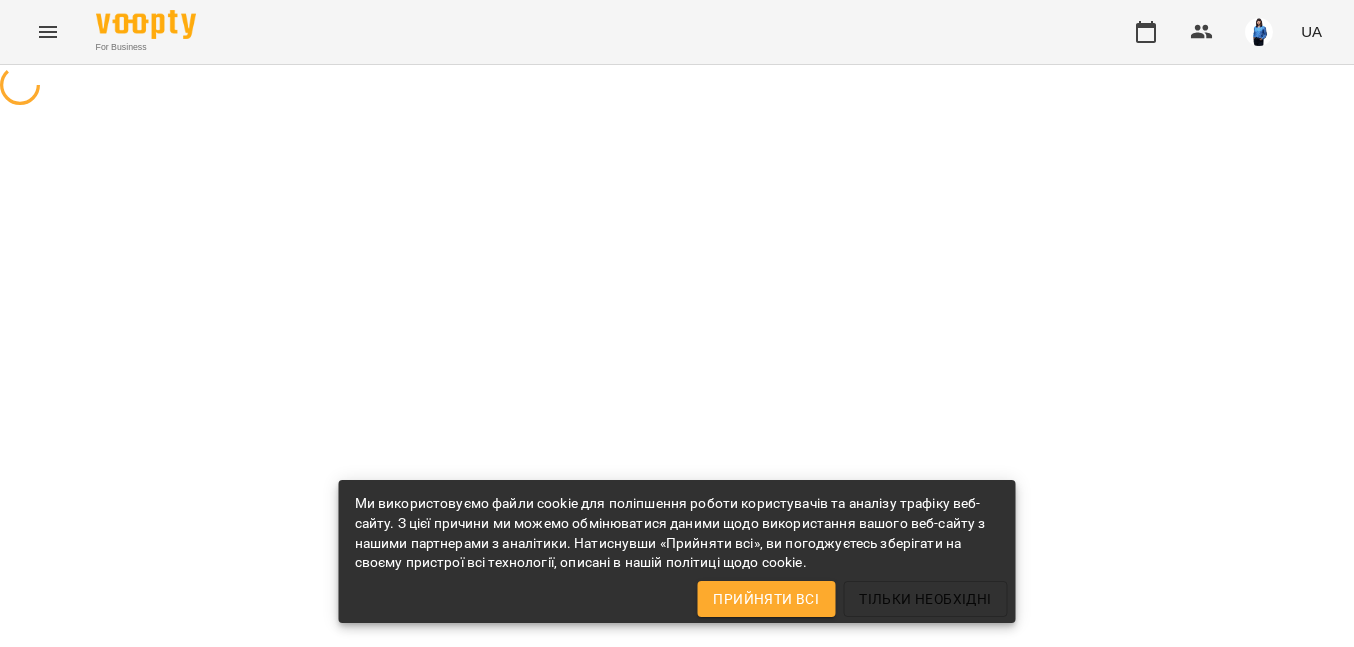 scroll, scrollTop: 0, scrollLeft: 0, axis: both 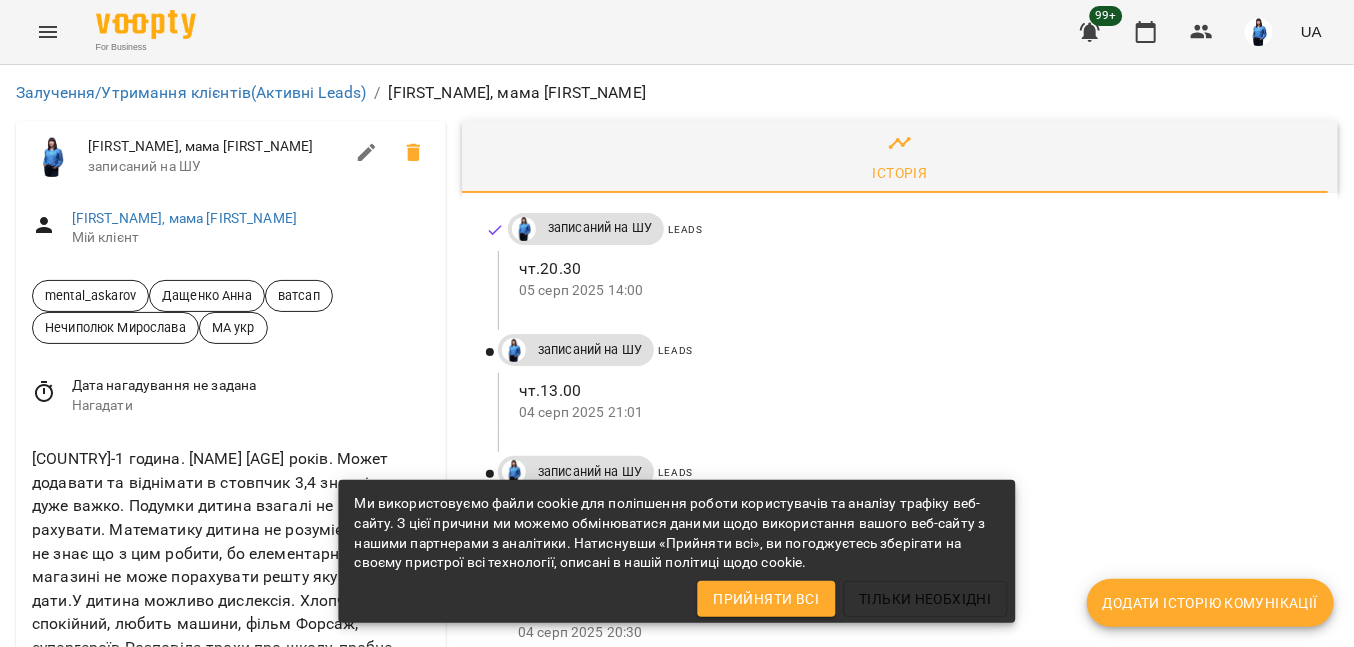 drag, startPoint x: 154, startPoint y: 405, endPoint x: 31, endPoint y: 404, distance: 123.00407 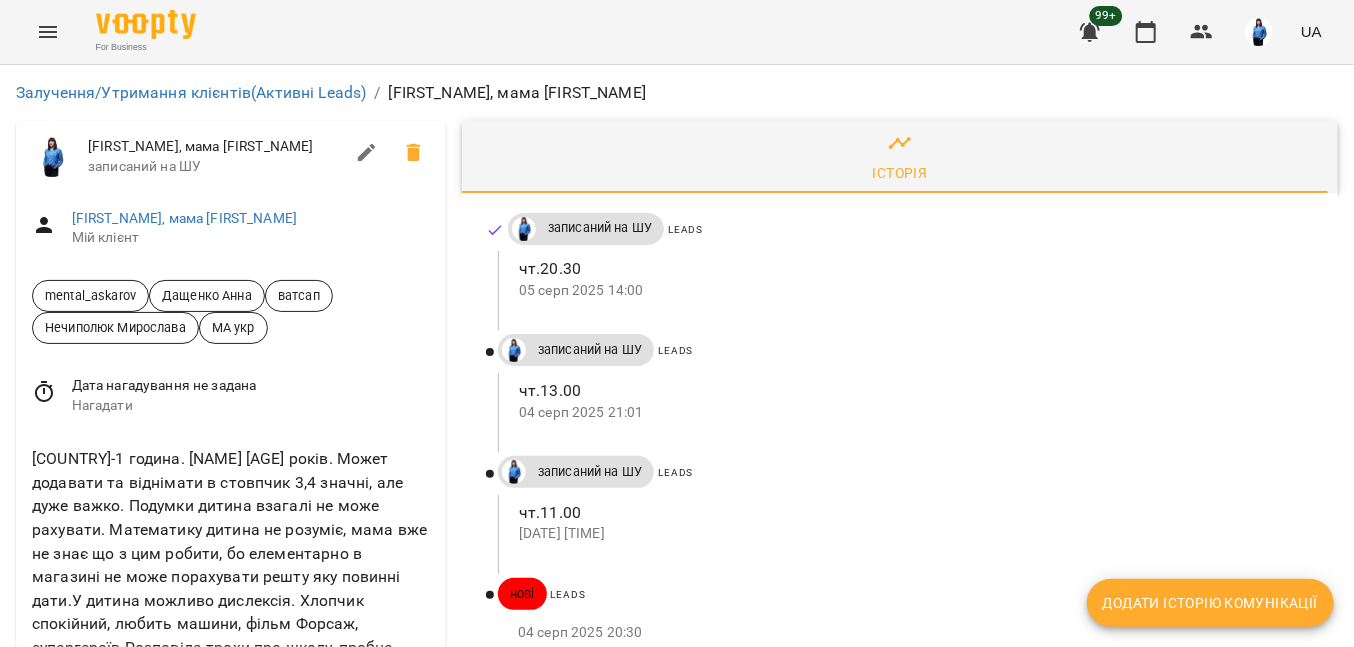 copy on "+34603133451" 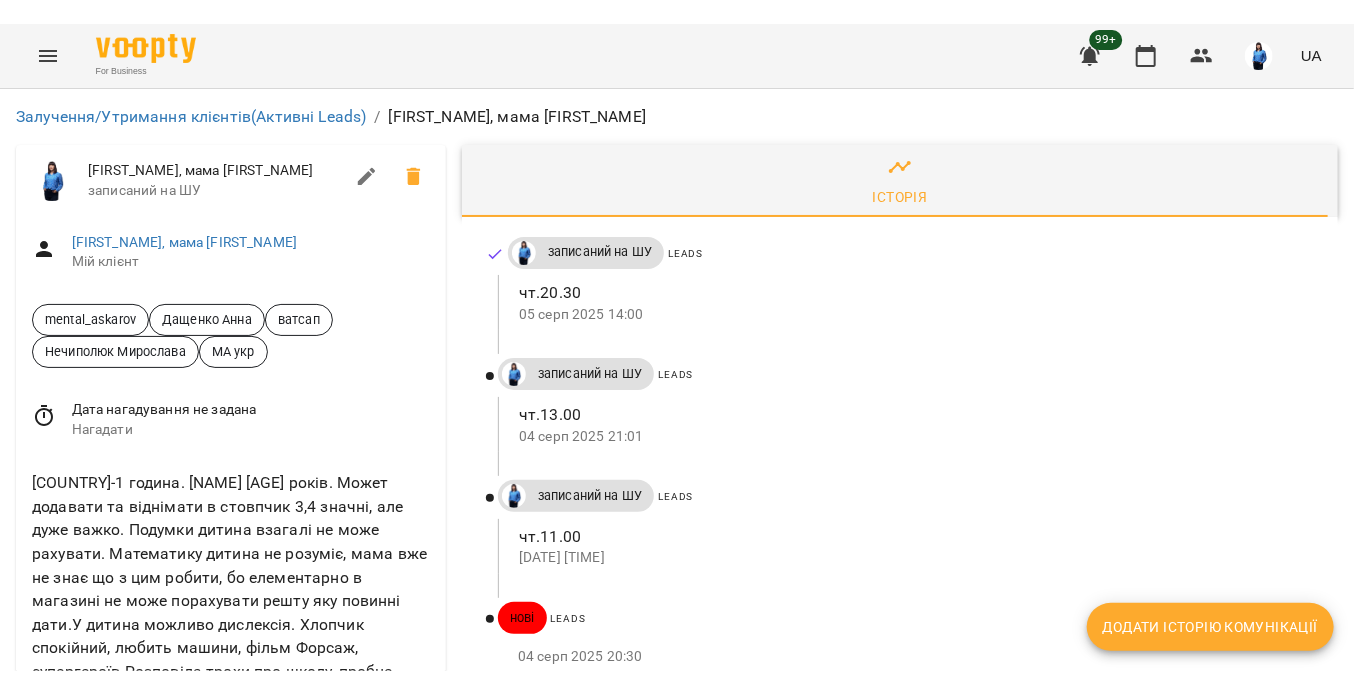 scroll, scrollTop: 0, scrollLeft: 0, axis: both 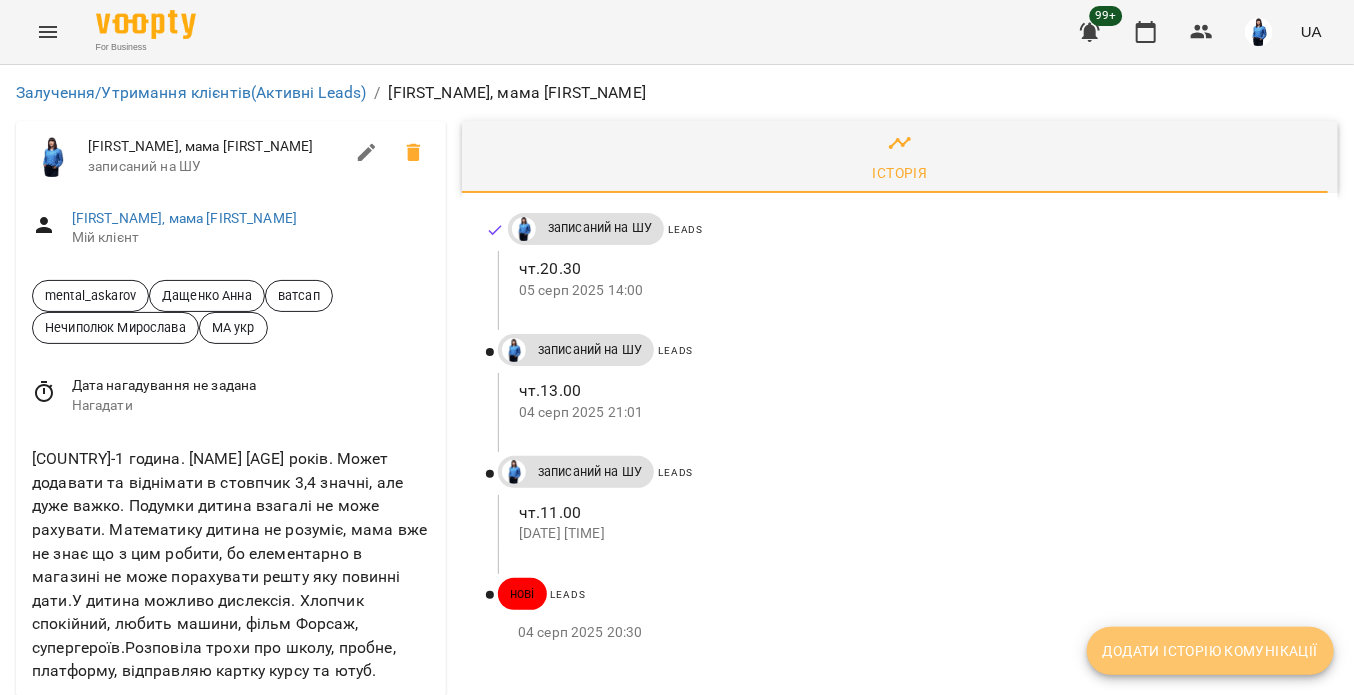 click on "Додати історію комунікації" at bounding box center [1210, 651] 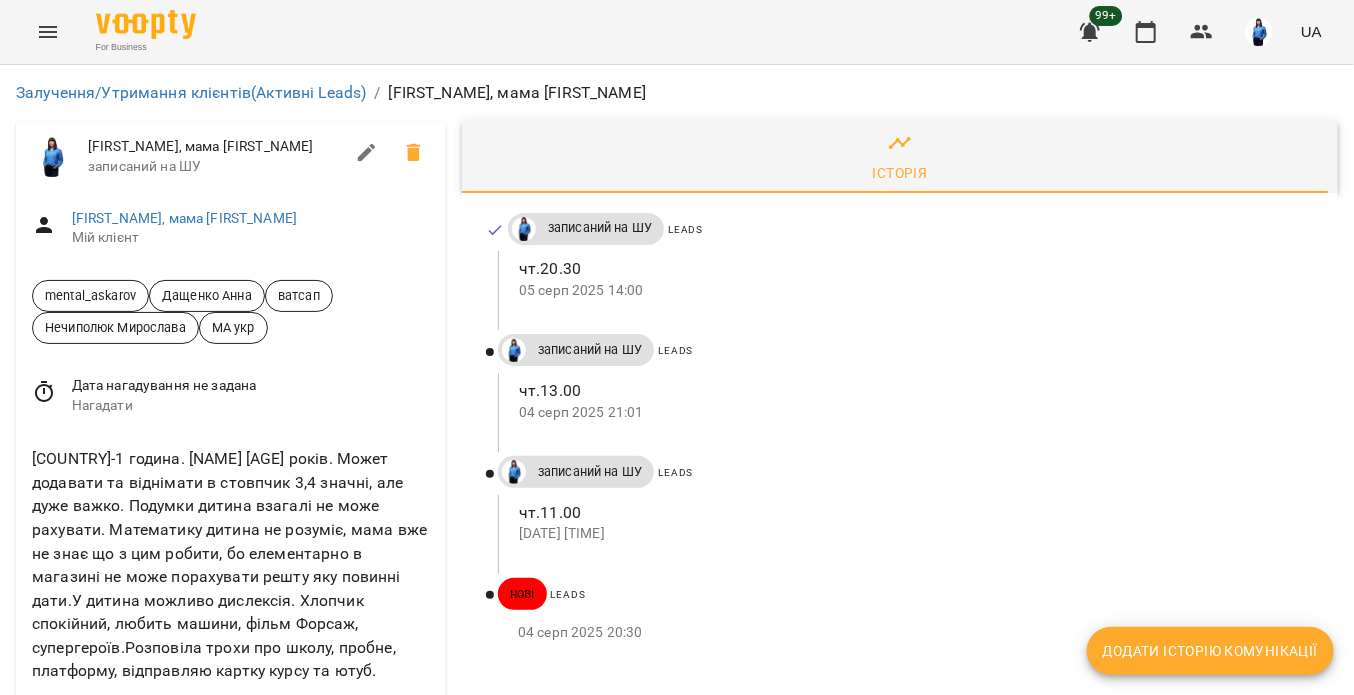 click on "Додати історію комунікації" at bounding box center [1210, 651] 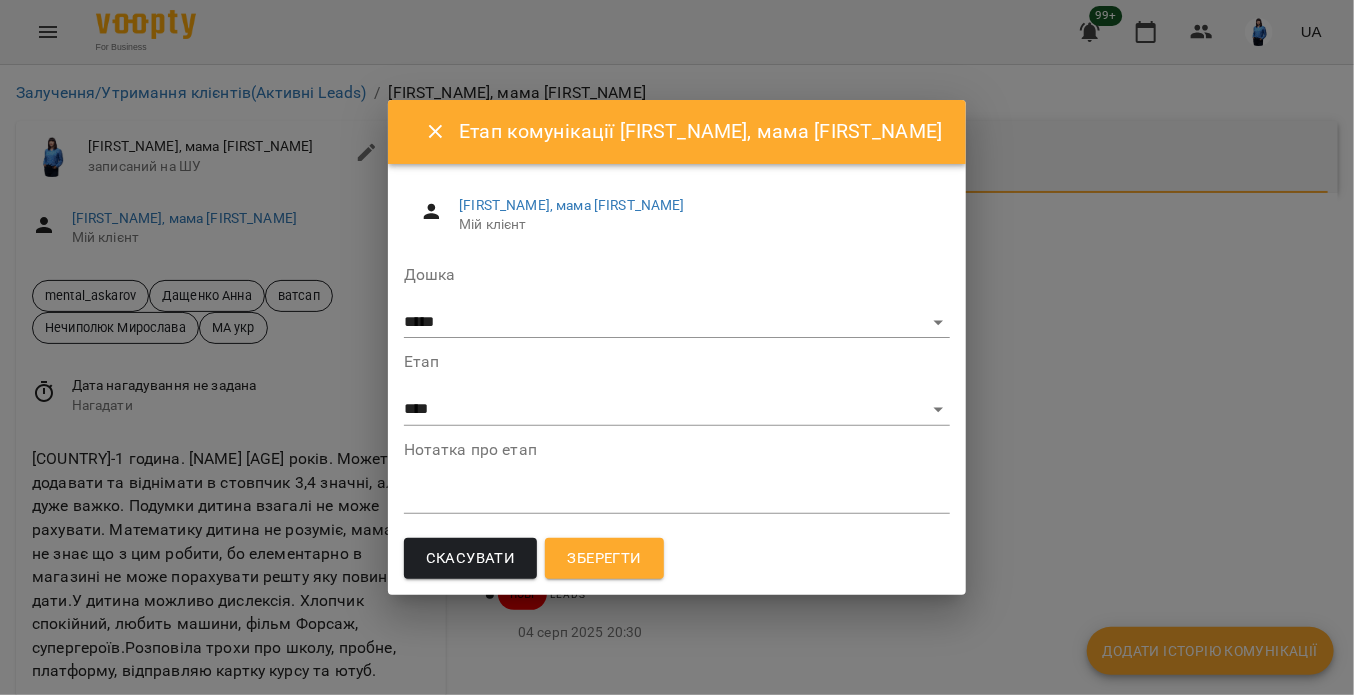 click at bounding box center (677, 497) 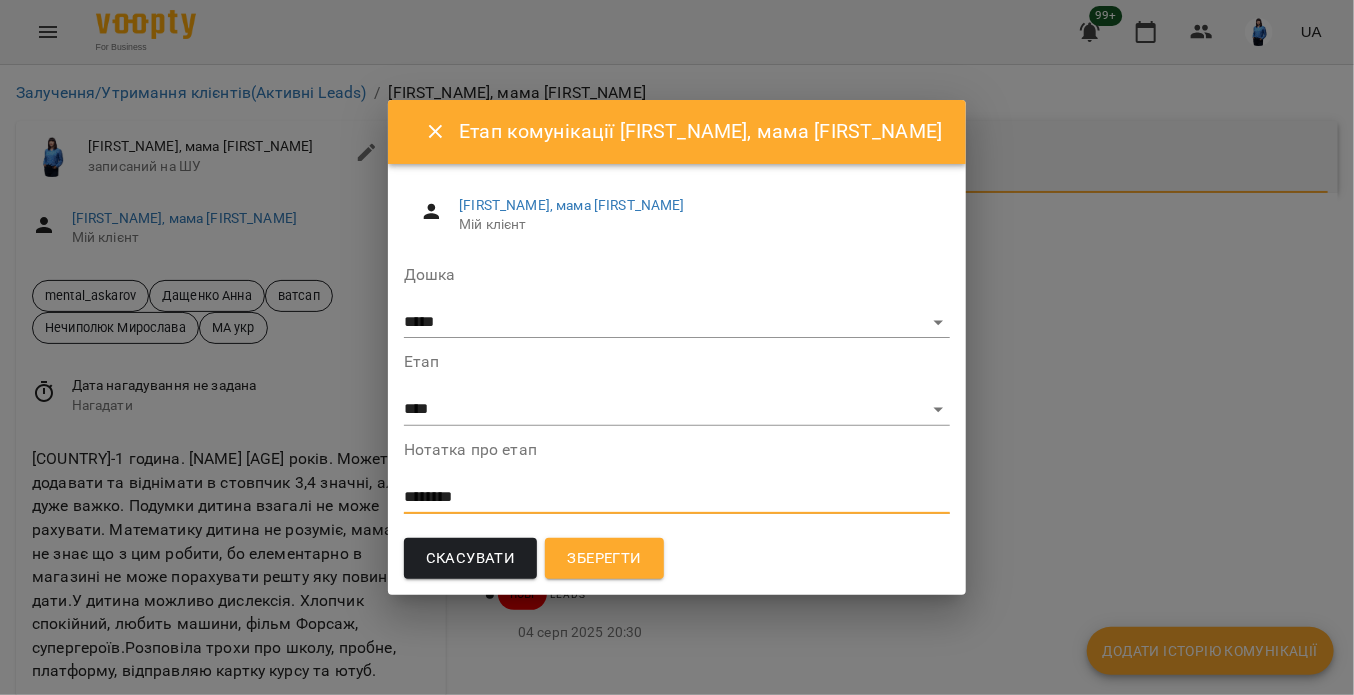 type on "********" 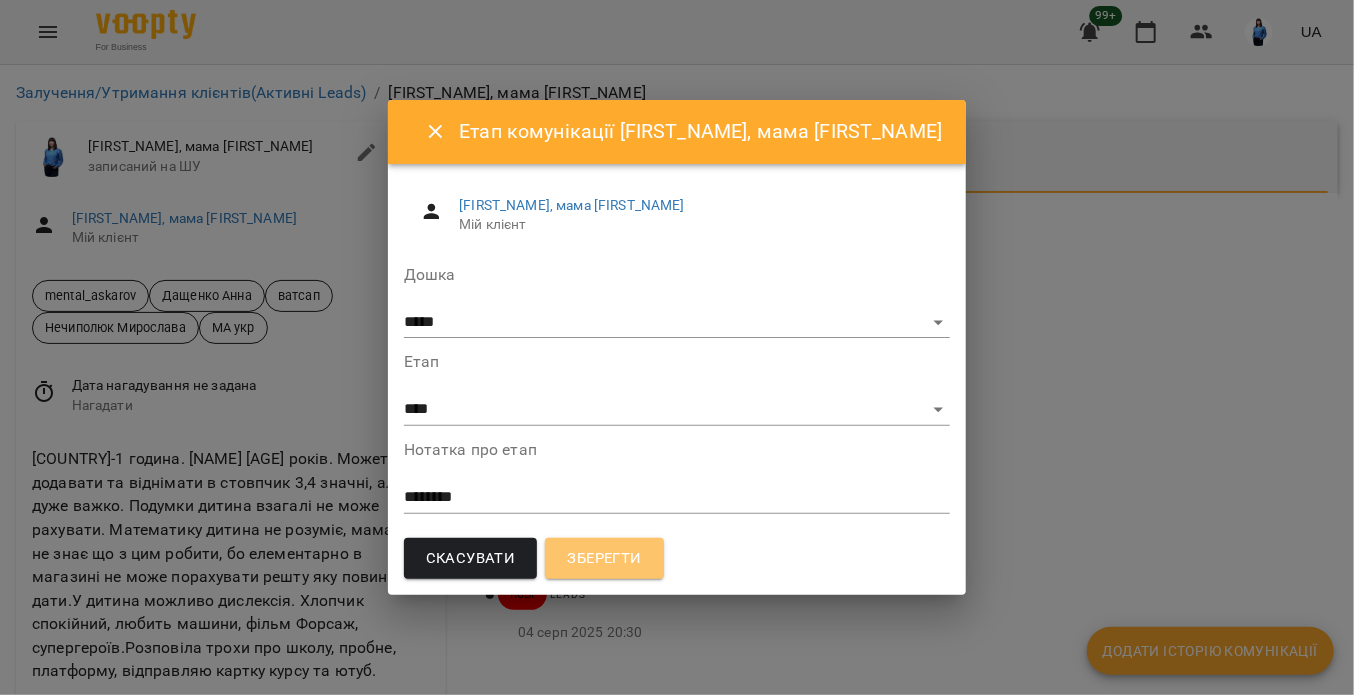 click on "Зберегти" at bounding box center (604, 559) 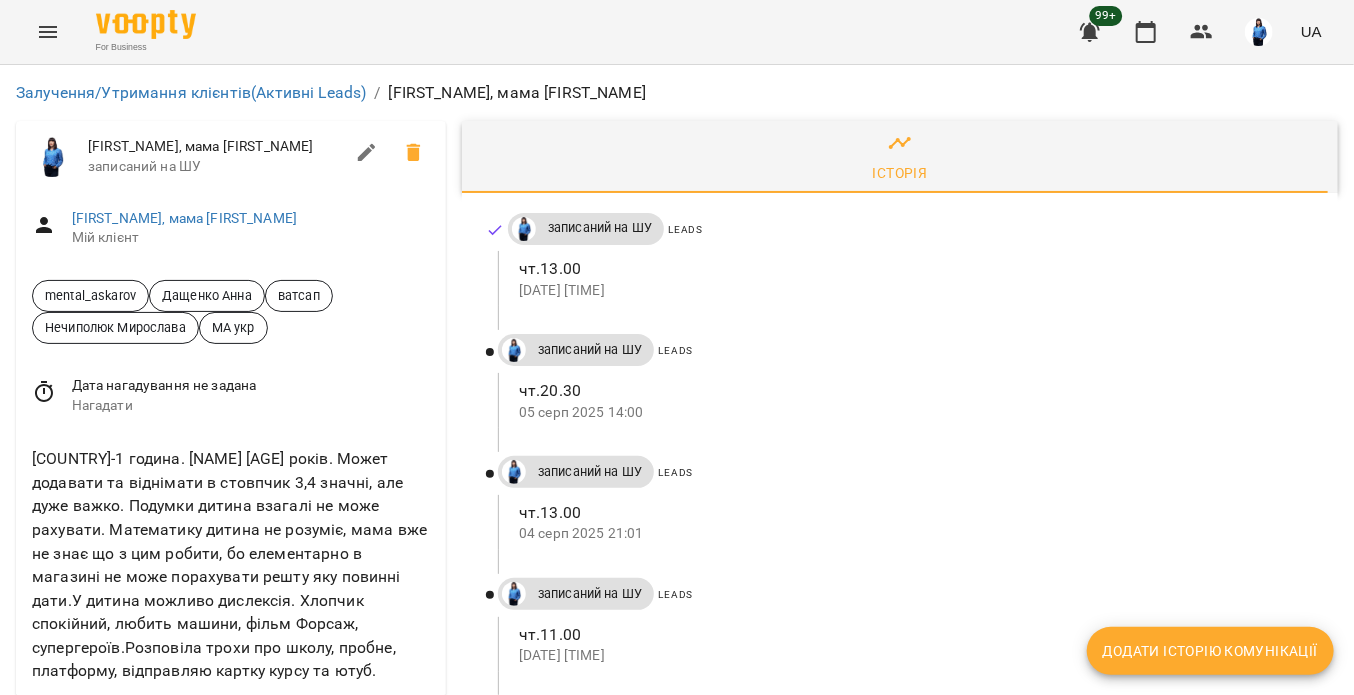 click on "Залучення/Утримання клієнтів (Активні Leads)" at bounding box center [191, 93] 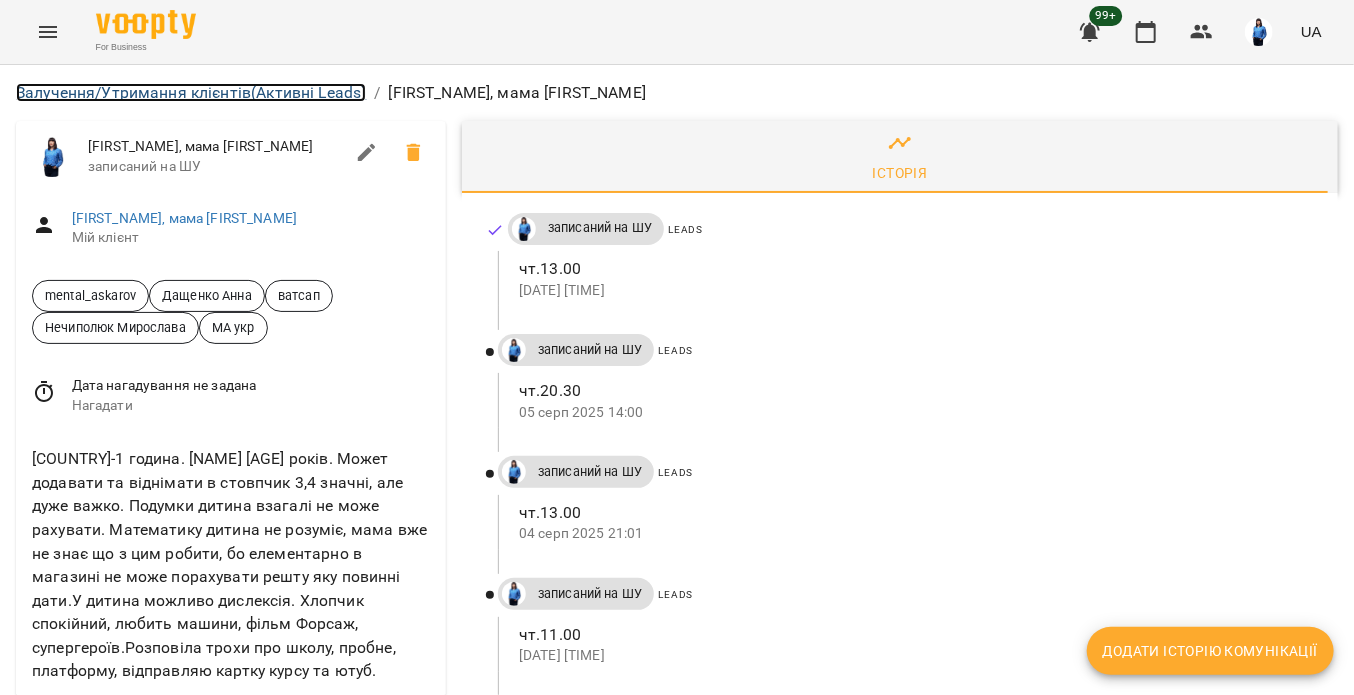 click on "Залучення/Утримання клієнтів (Активні Leads)" at bounding box center (191, 92) 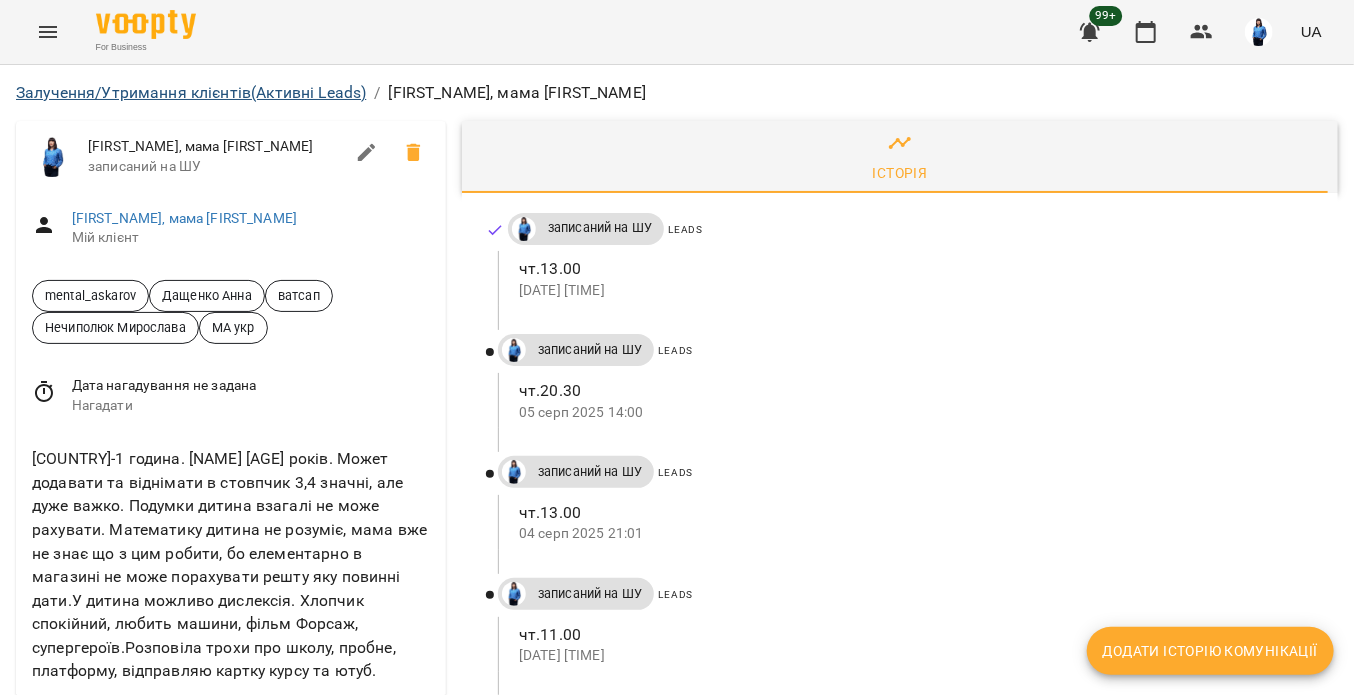 click on "Залучення/Утримання клієнтів (Активні Leads) / Андрій, мама Анна Андрій, мама Анна записаний на ШУ Андрій, мама Анна Мій клієнт mental_askarov Дащенко Анна ватсап Нечиполюк Мирослава МА укр Дата нагадування не задана Нагадати +34603133451 Додаткові поля Кількість уроків --- Сума оплати --- Джерело трафіку --- Назва оголошення --- utm_source --- utm_term --- utm_campaign --- utm_content --- utm_medium --- Назва кампанії --- Платіжна система --- Оплачено --- Наступна оплата --- Сума наступної оплати --- Формат оплати --- Історія записаний на ШУ Leads чт.13.00 07 серп 2025 11:59 записаний на ШУ Leads чт.20.30 05 серп 2025 14:00 записаний на ШУ" at bounding box center [677, 914] 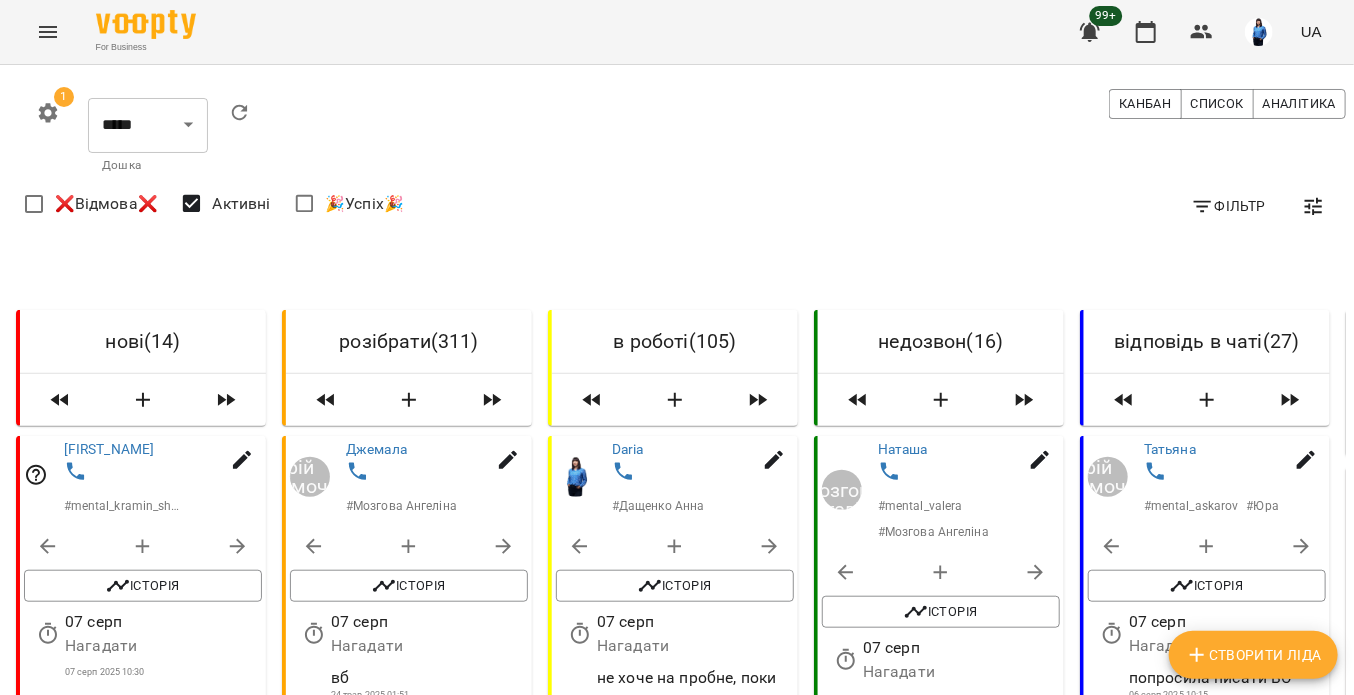 scroll, scrollTop: 650, scrollLeft: 0, axis: vertical 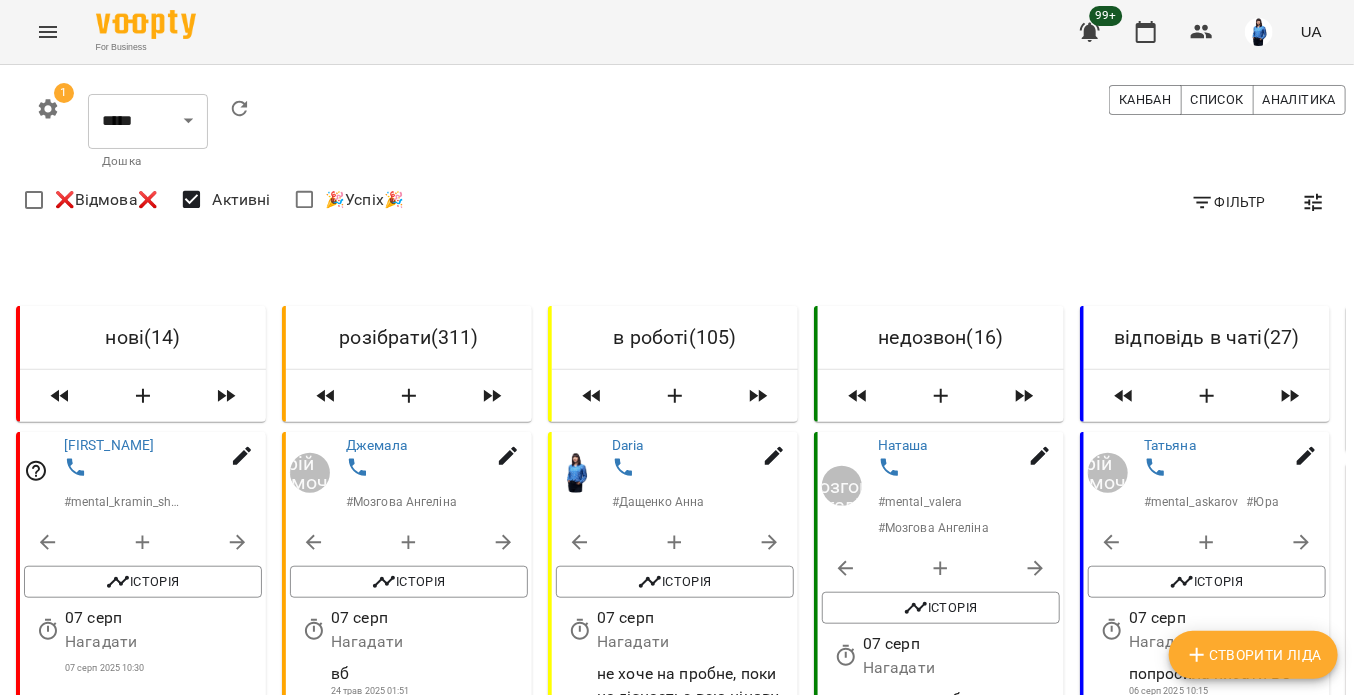 click on "Khrystyna # mental_kramin_short Історія 07 серп   Нагадати 07 серп 2025 00:15" at bounding box center (141, 3040) 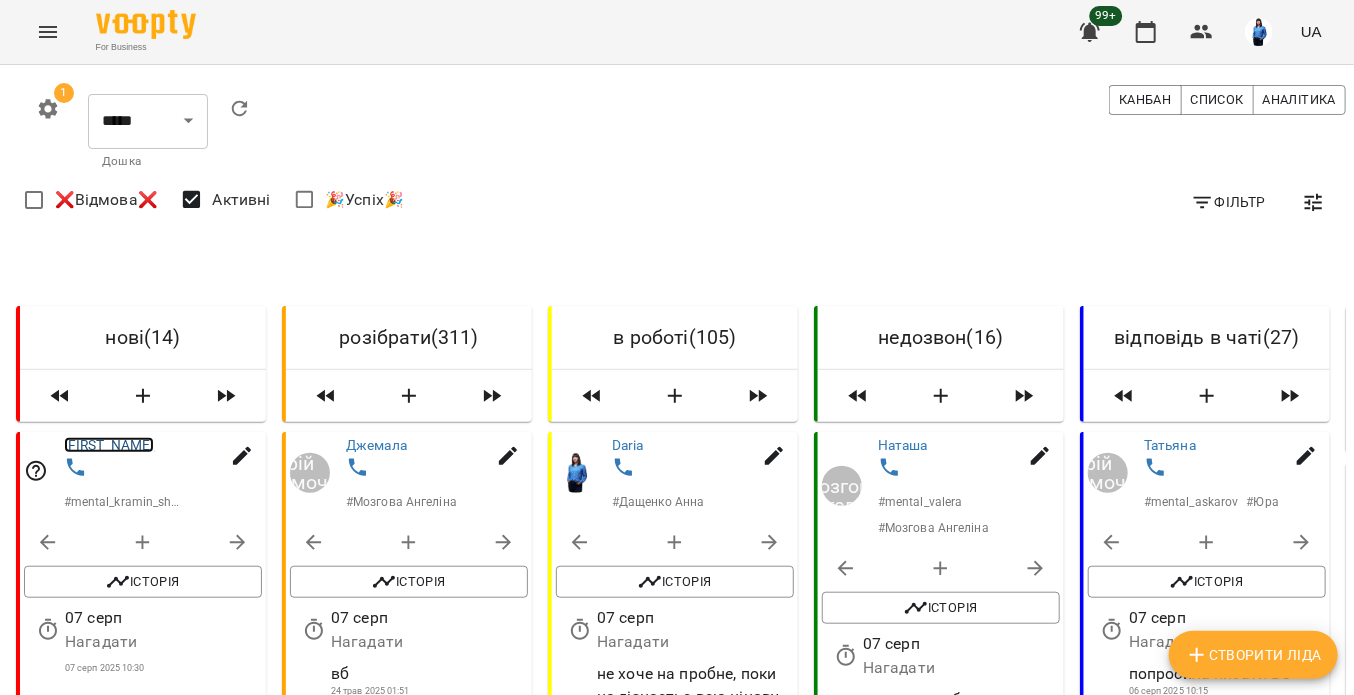 scroll, scrollTop: 3100, scrollLeft: 0, axis: vertical 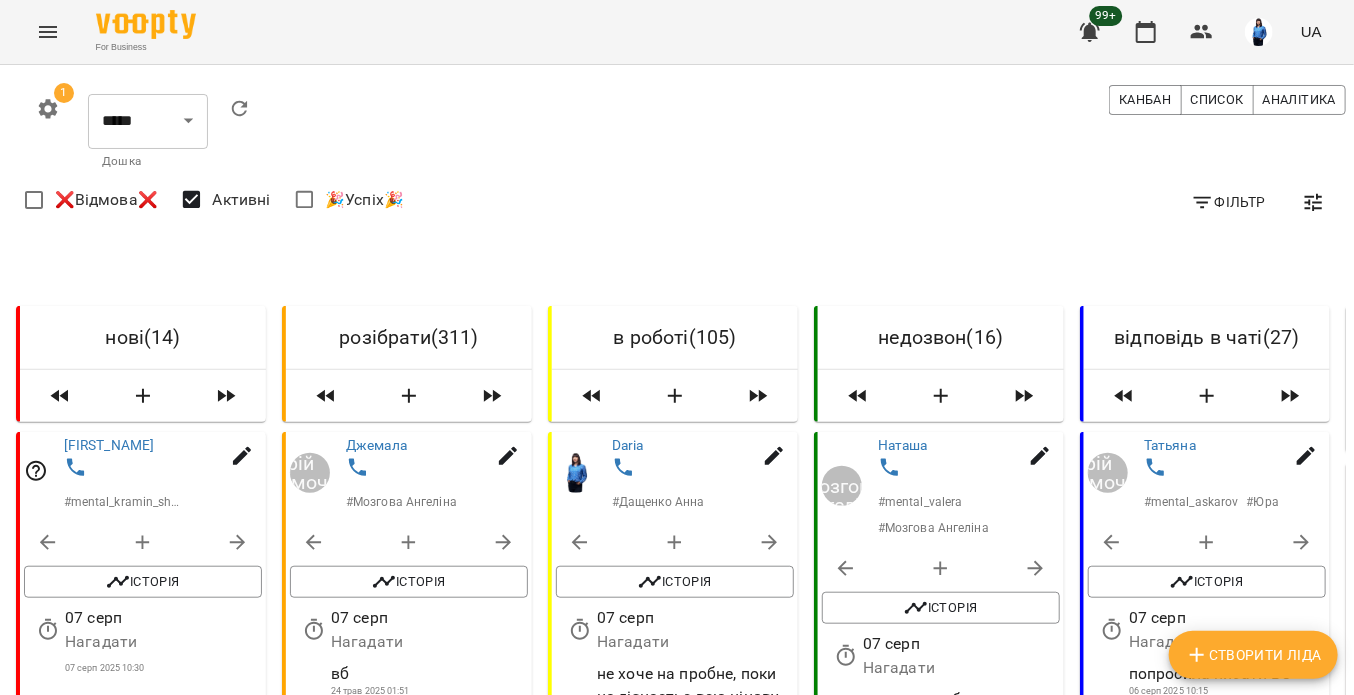 click on "Віта" at bounding box center [77, 3470] 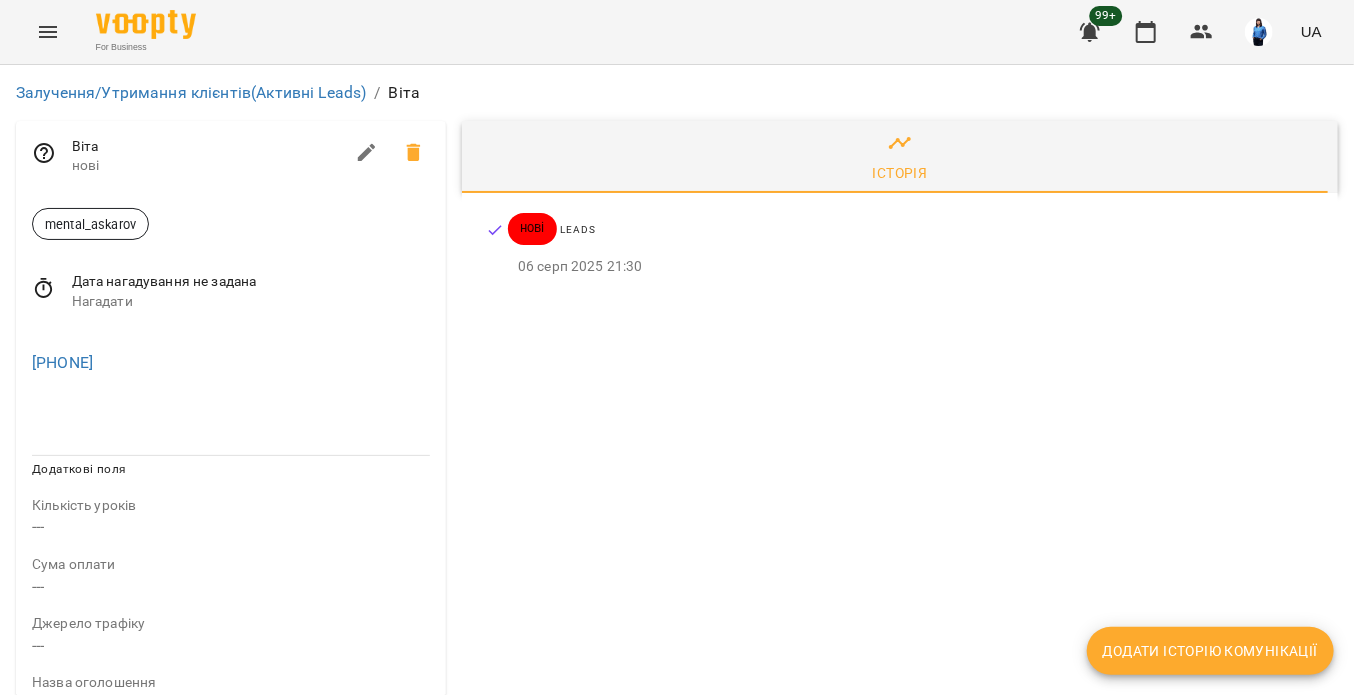 scroll, scrollTop: 0, scrollLeft: 0, axis: both 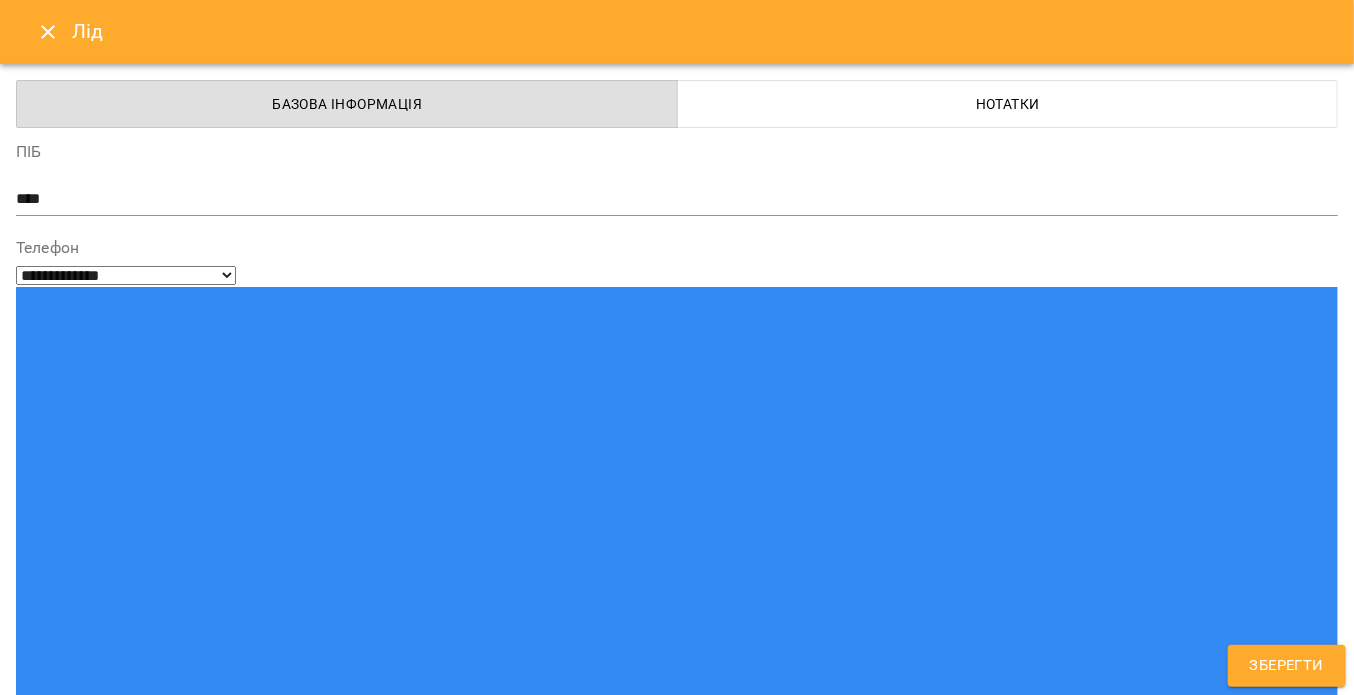 click on "**********" at bounding box center [677, 1753] 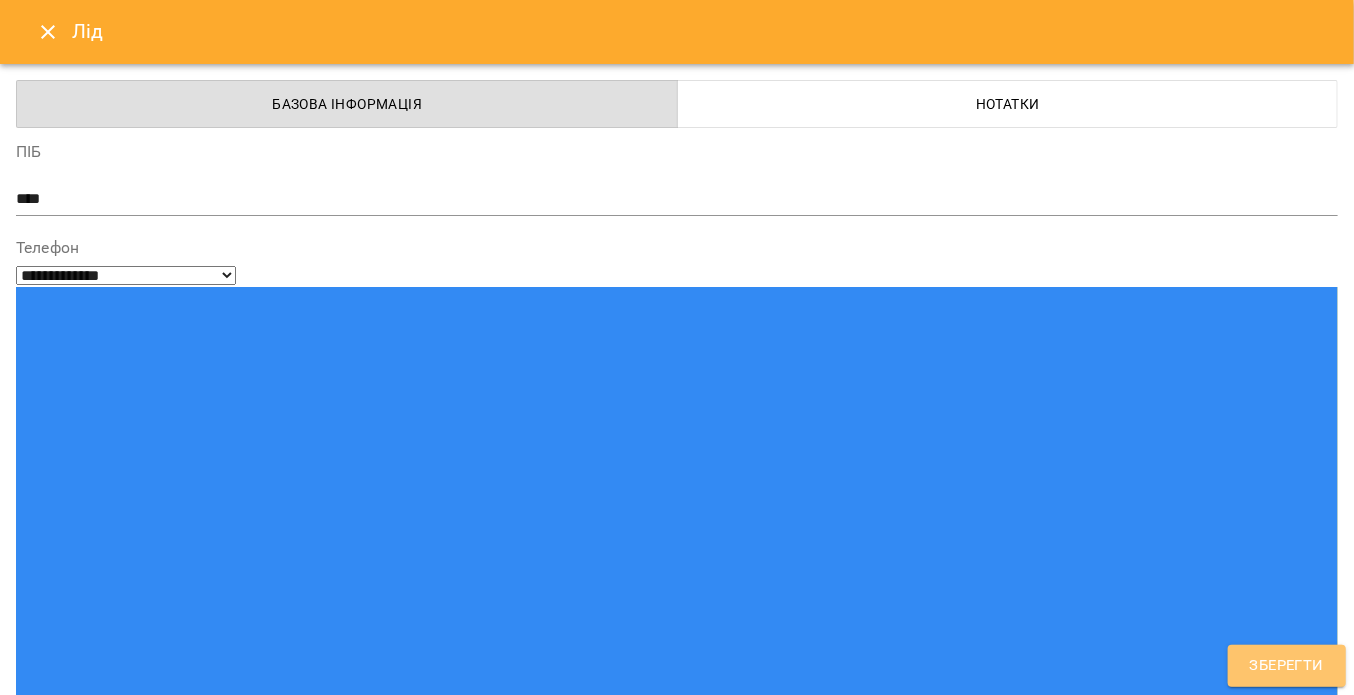 click on "Зберегти" at bounding box center (1287, 666) 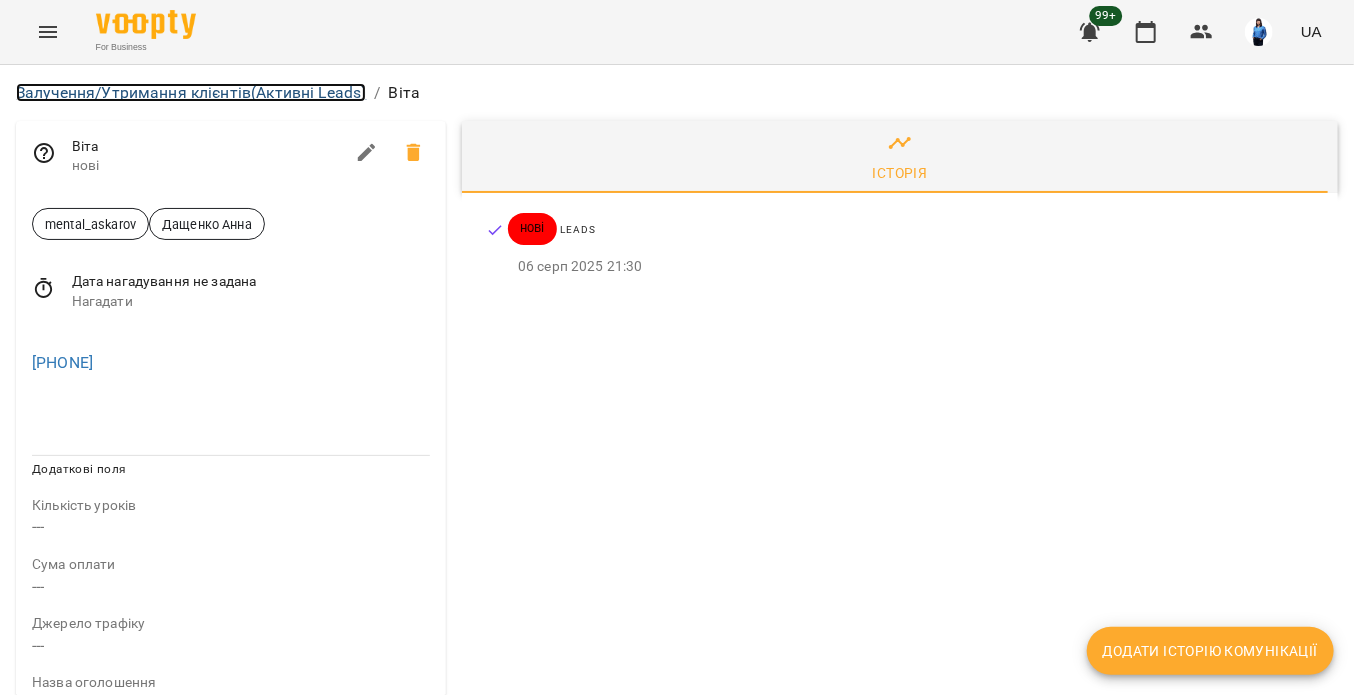 click on "Залучення/Утримання клієнтів (Активні Leads)" at bounding box center (191, 92) 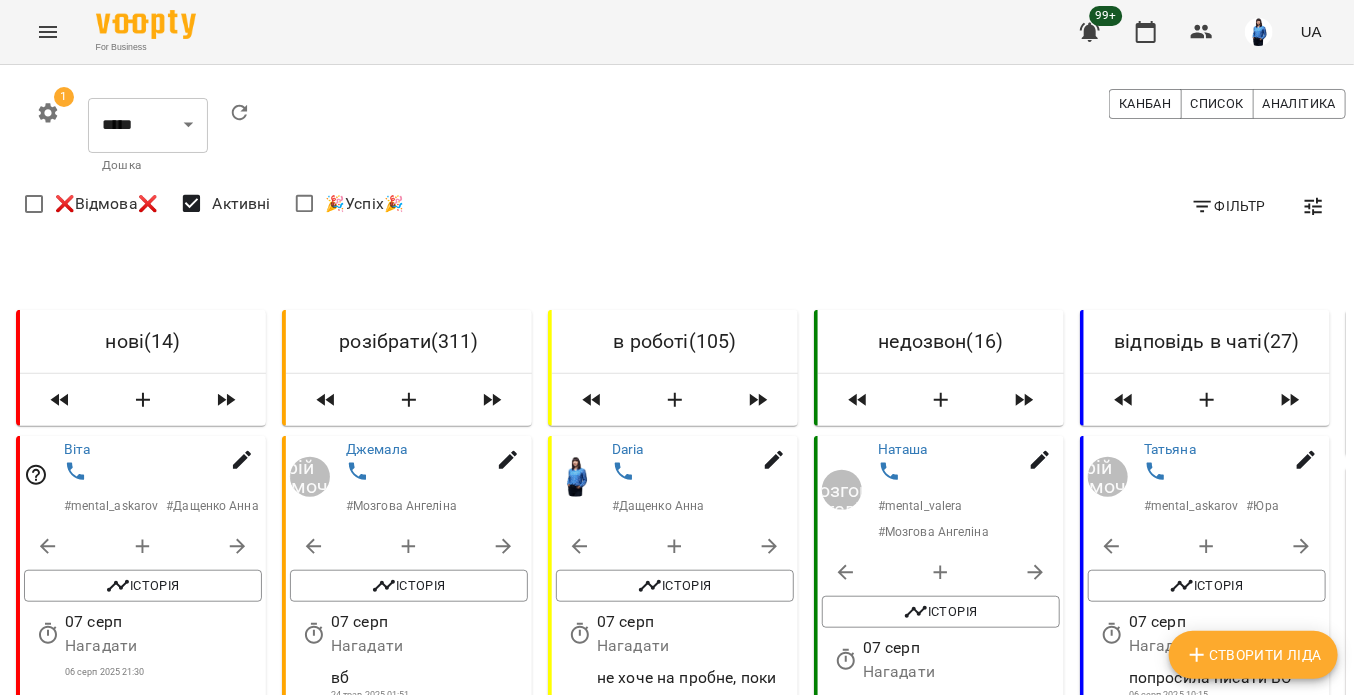 scroll, scrollTop: 700, scrollLeft: 0, axis: vertical 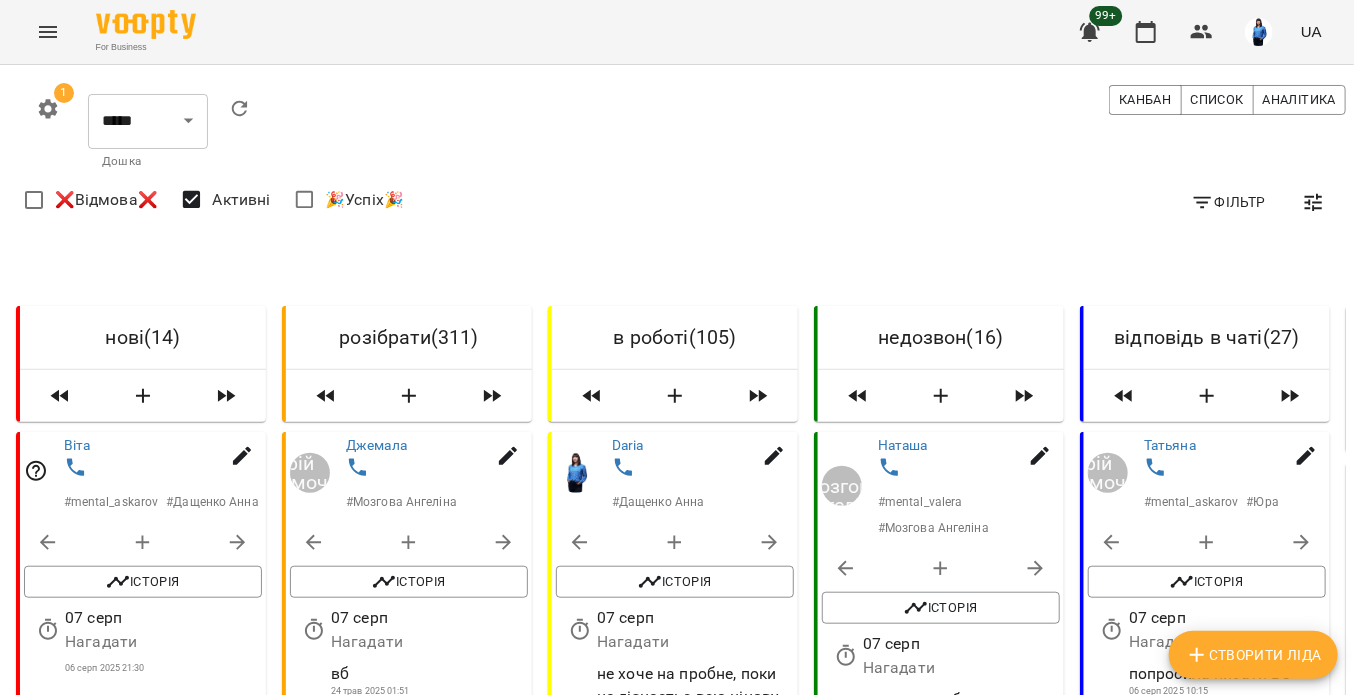 drag, startPoint x: 90, startPoint y: 313, endPoint x: 383, endPoint y: 37, distance: 402.5233 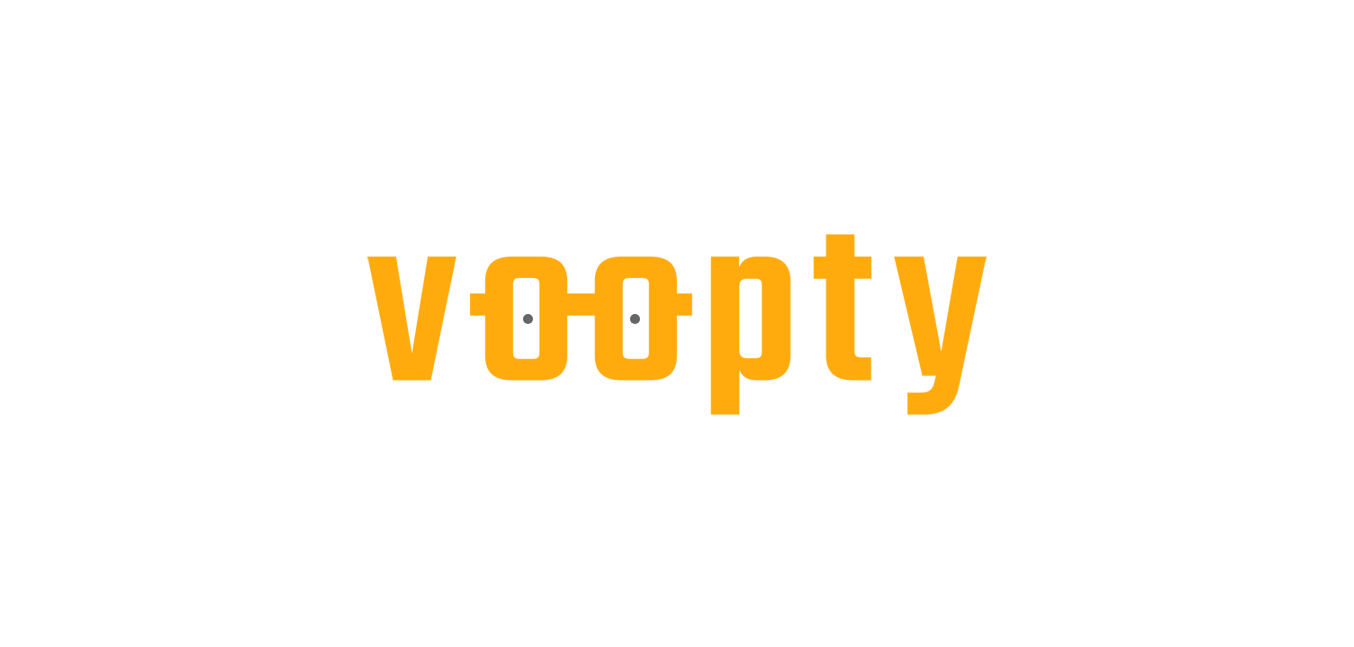 scroll, scrollTop: 0, scrollLeft: 0, axis: both 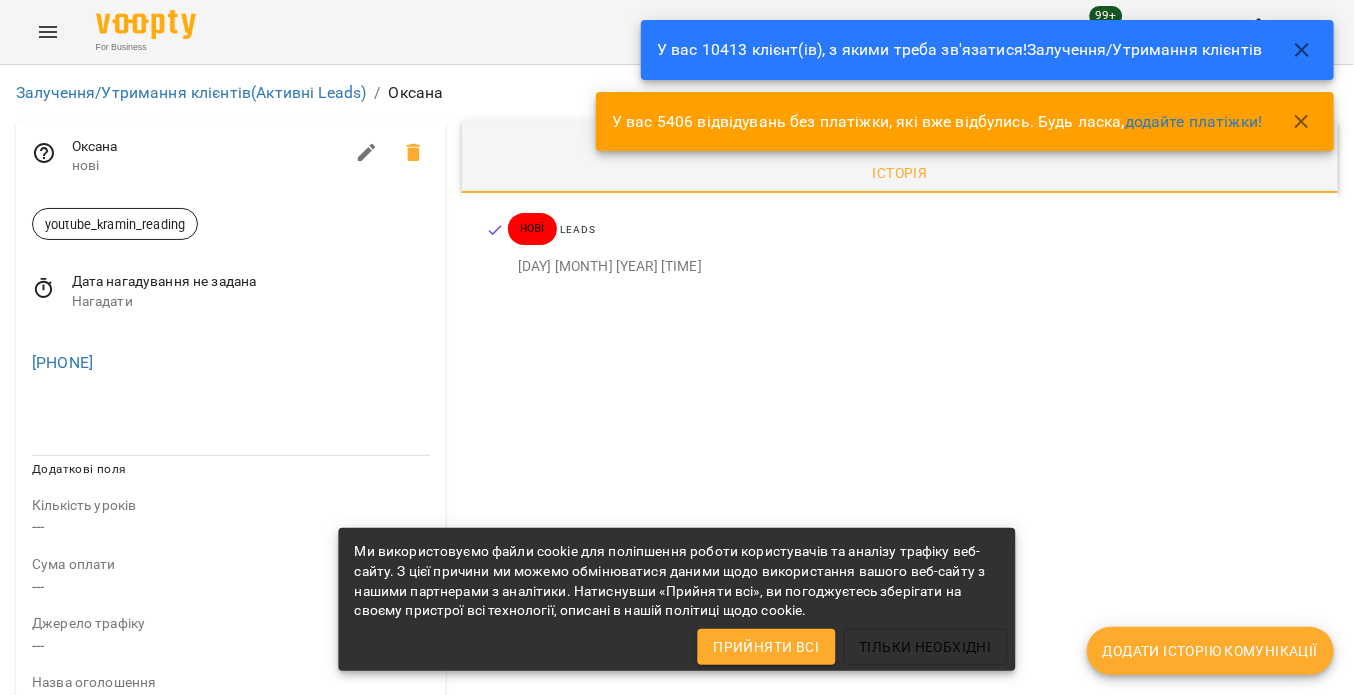 click 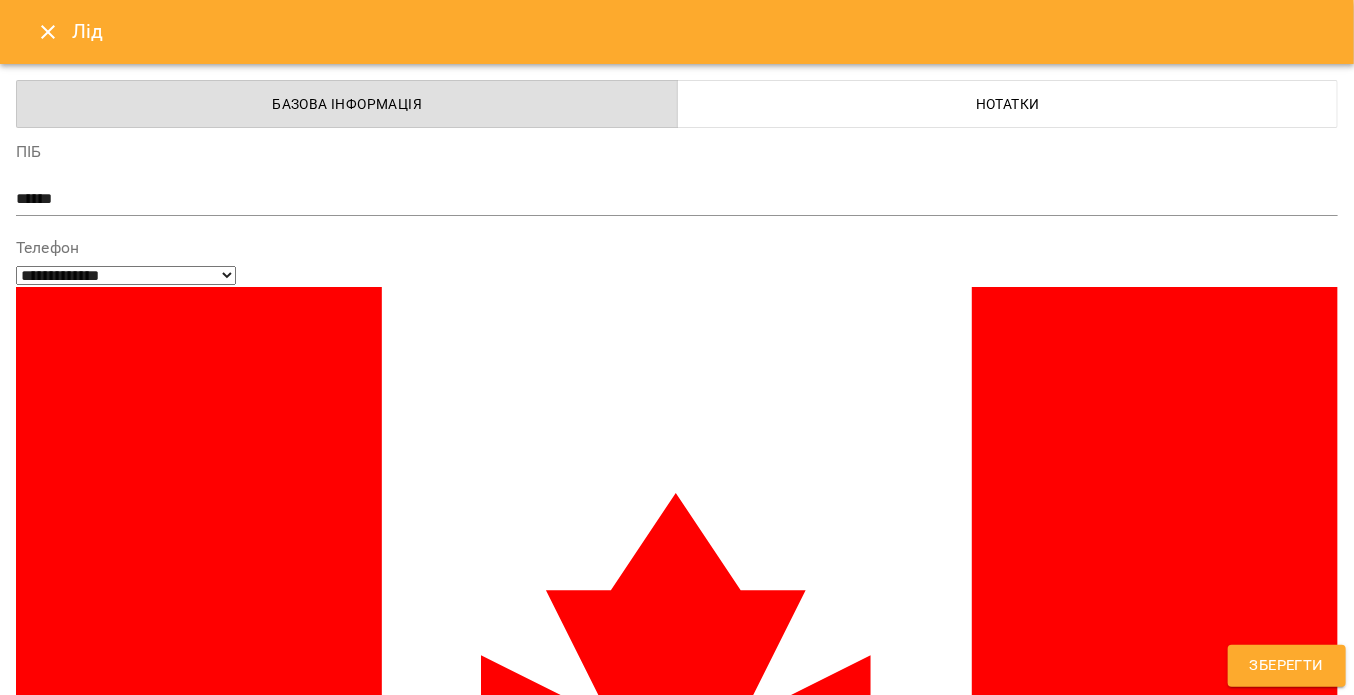 click on "youtube_kramin_reading" at bounding box center [640, 1406] 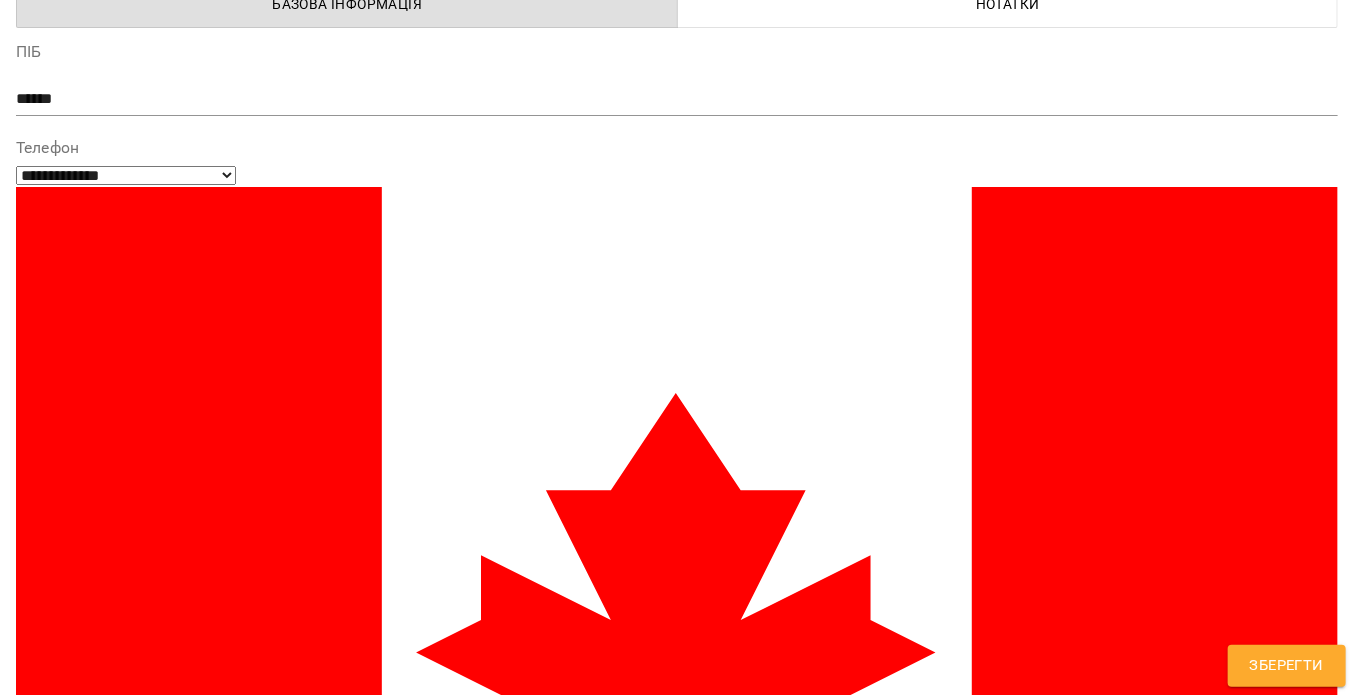 scroll, scrollTop: 200, scrollLeft: 0, axis: vertical 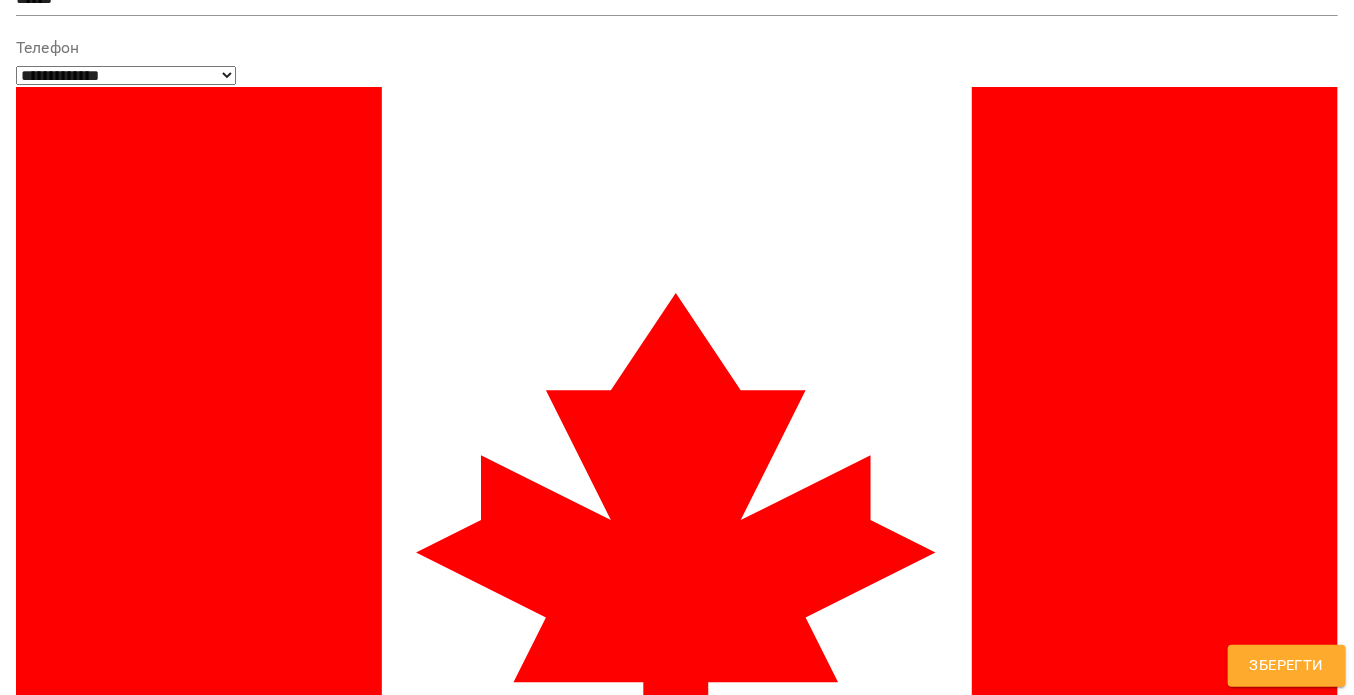 click on "**********" at bounding box center [677, 1430] 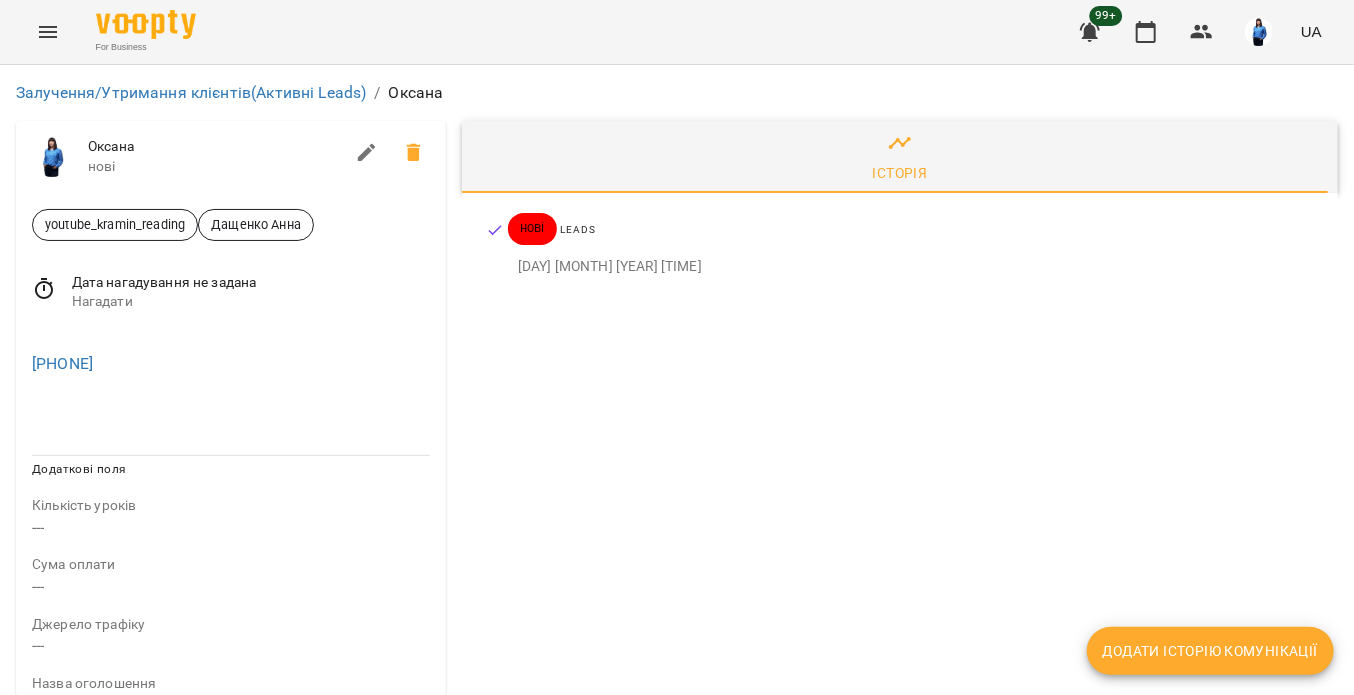 click on "Додати історію комунікації" at bounding box center (1210, 651) 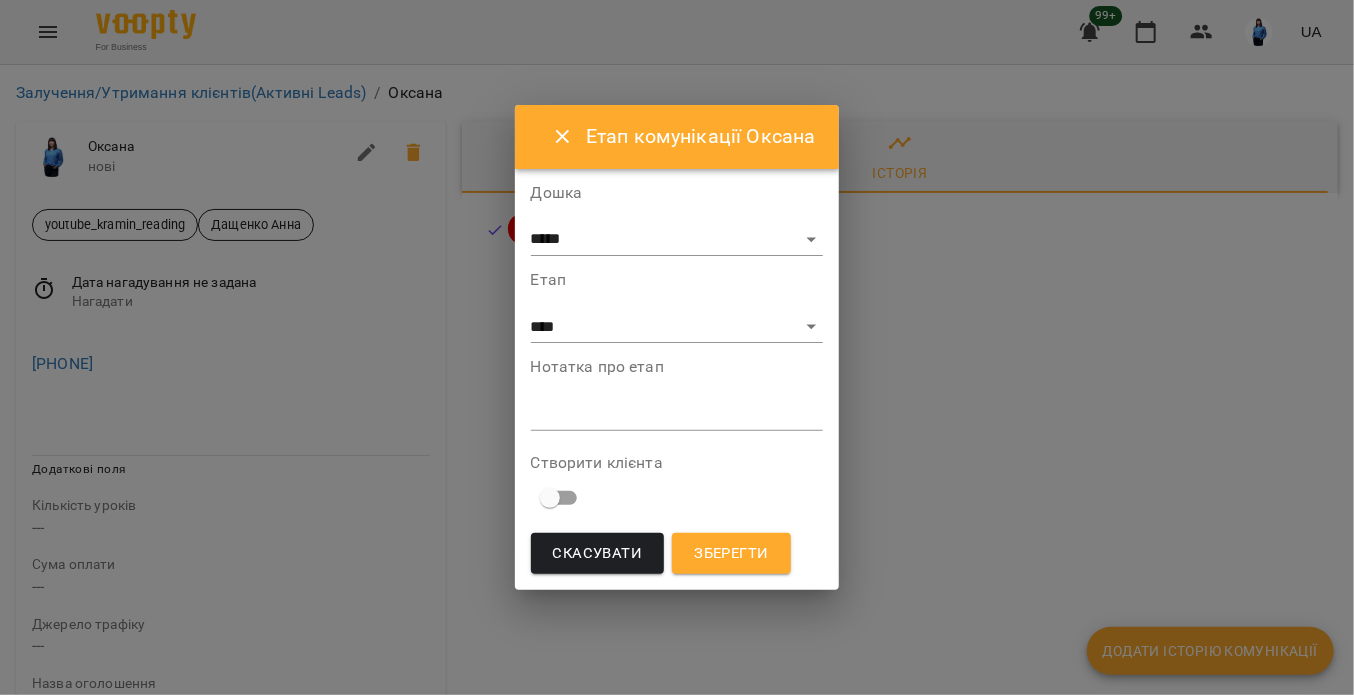 drag, startPoint x: 556, startPoint y: 406, endPoint x: 555, endPoint y: 419, distance: 13.038404 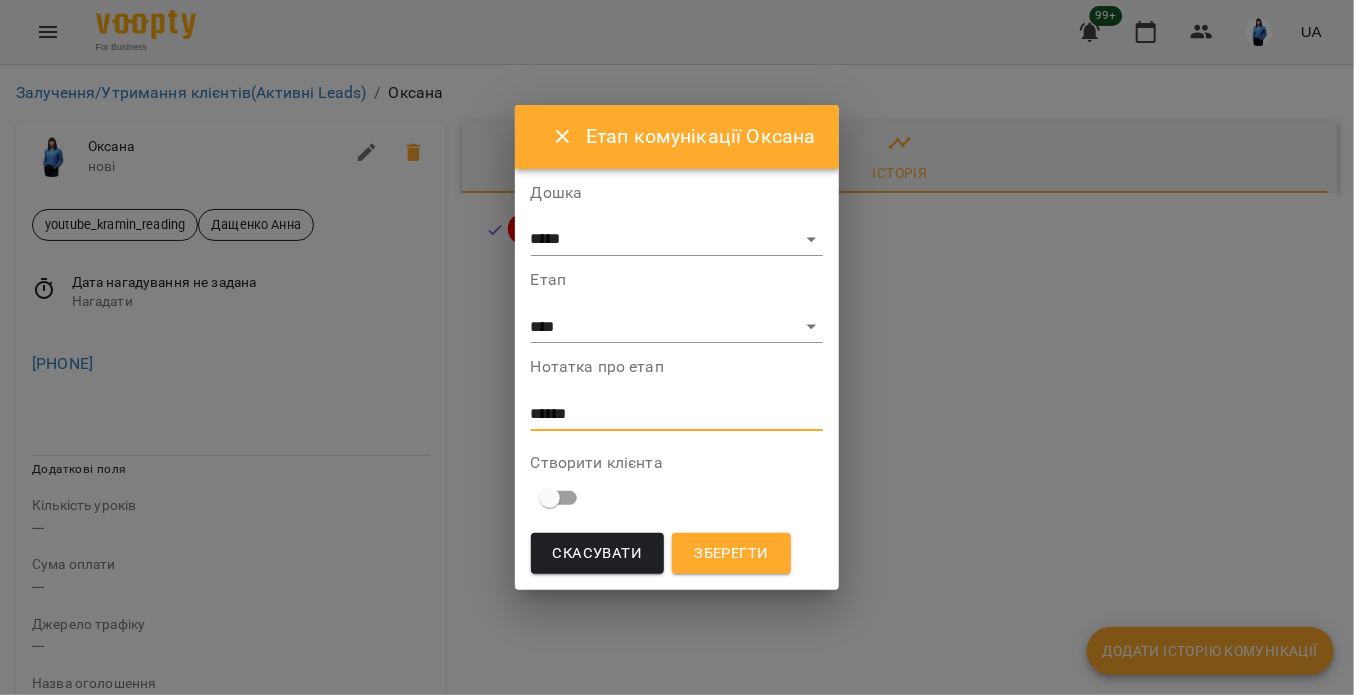 type on "******" 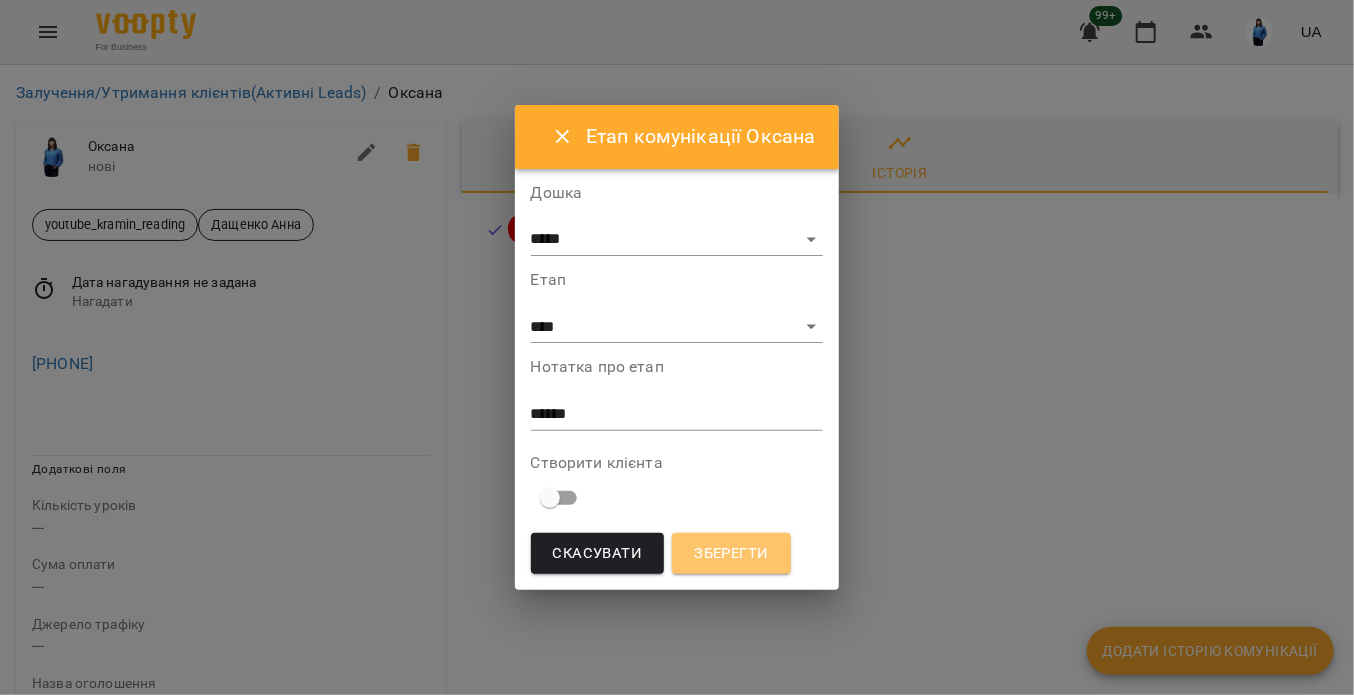 click on "Зберегти" at bounding box center (731, 554) 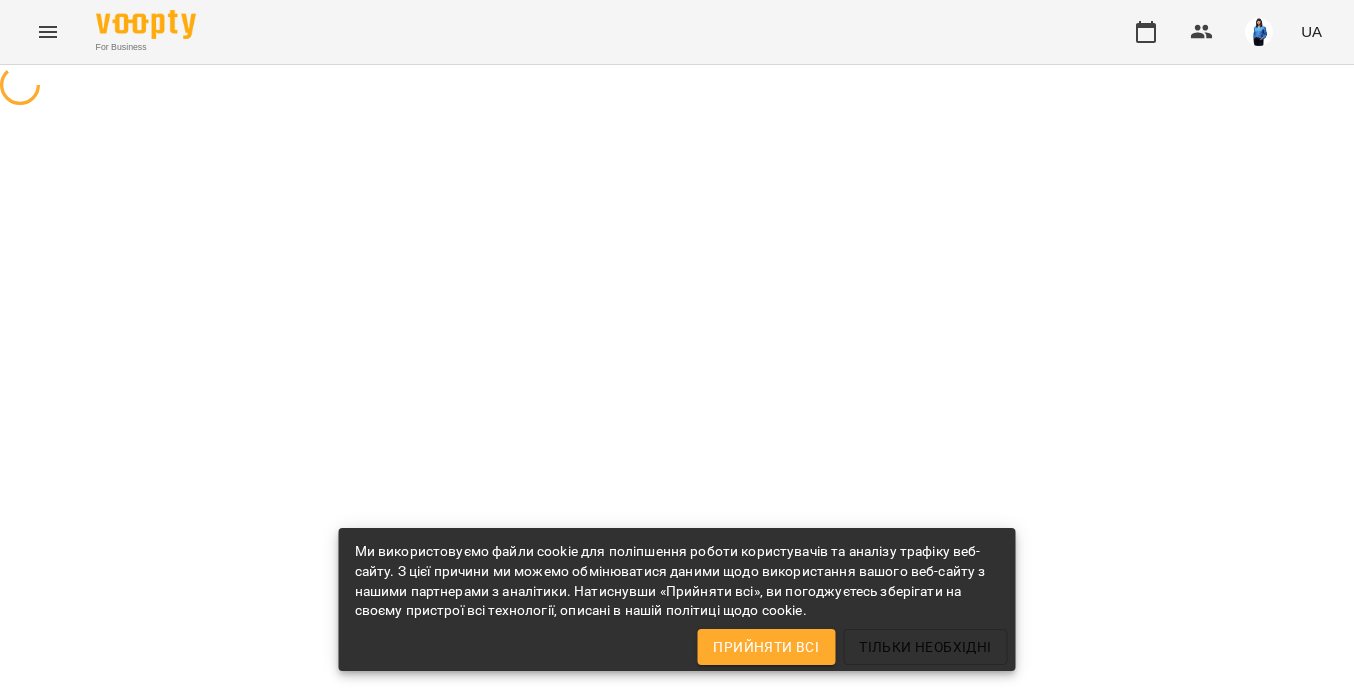 scroll, scrollTop: 0, scrollLeft: 0, axis: both 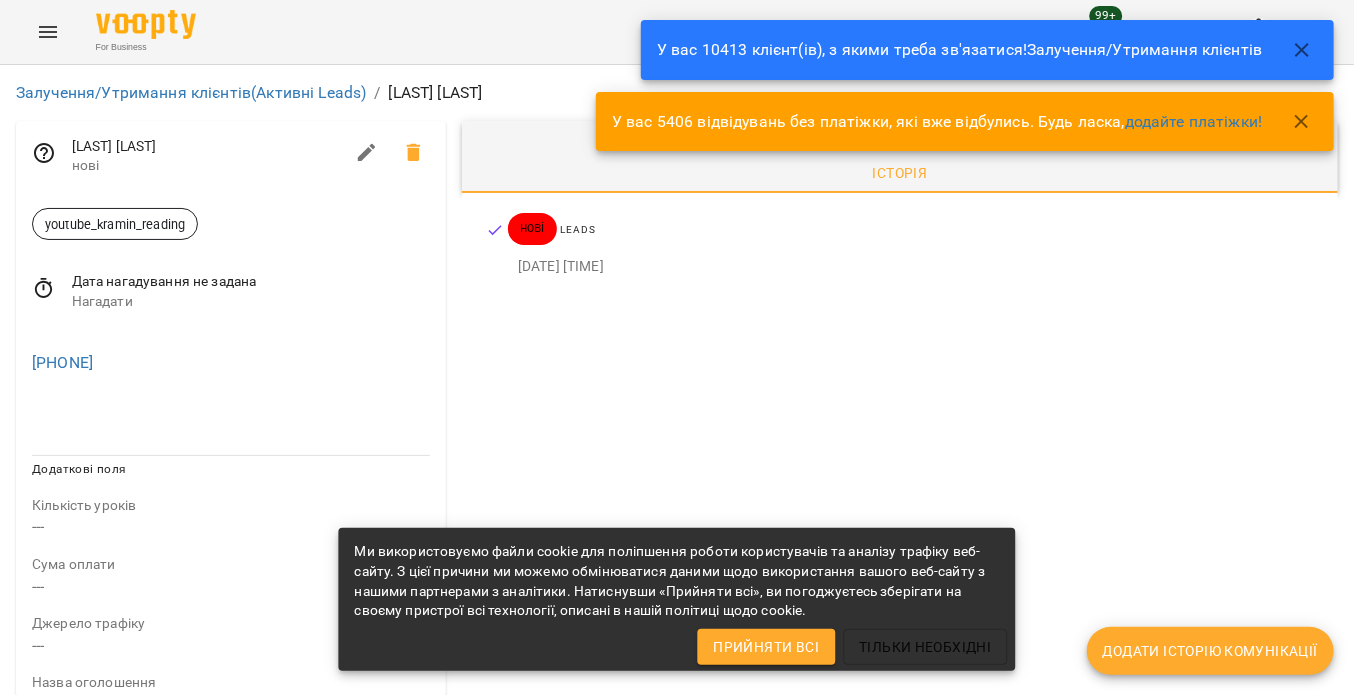 click 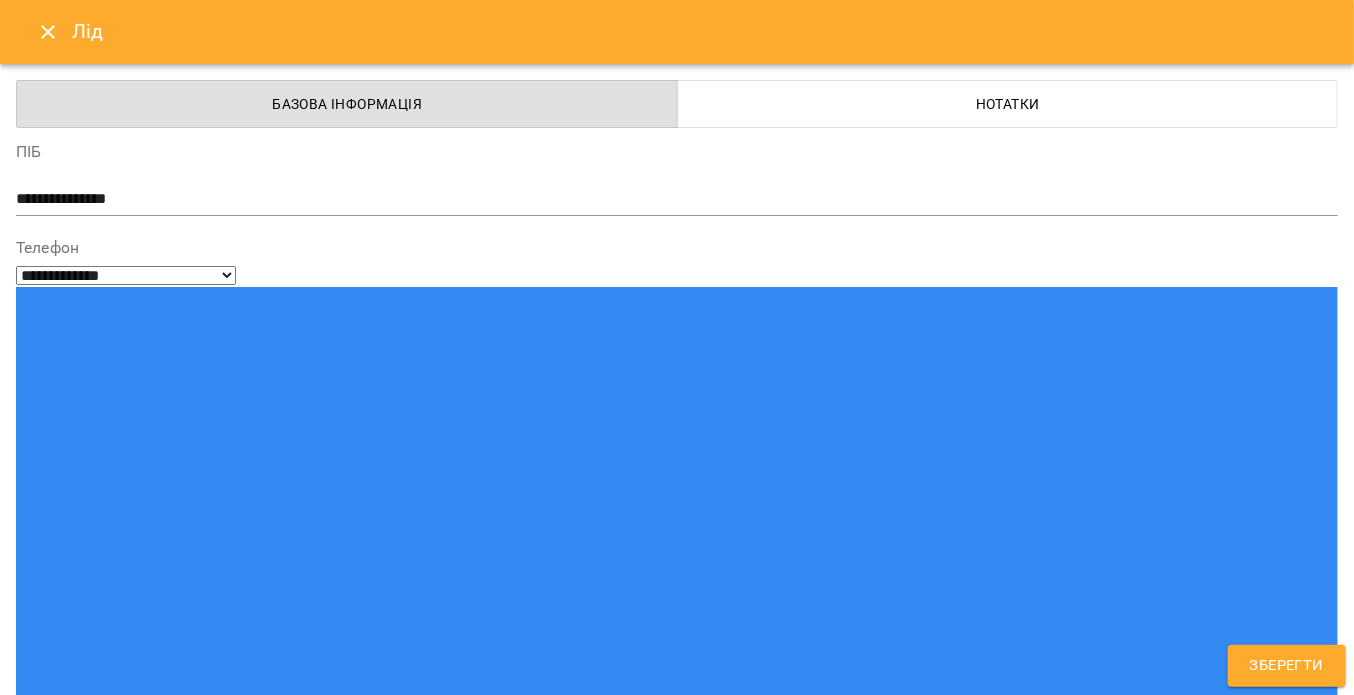click on "youtube_kramin_reading" at bounding box center [640, 1406] 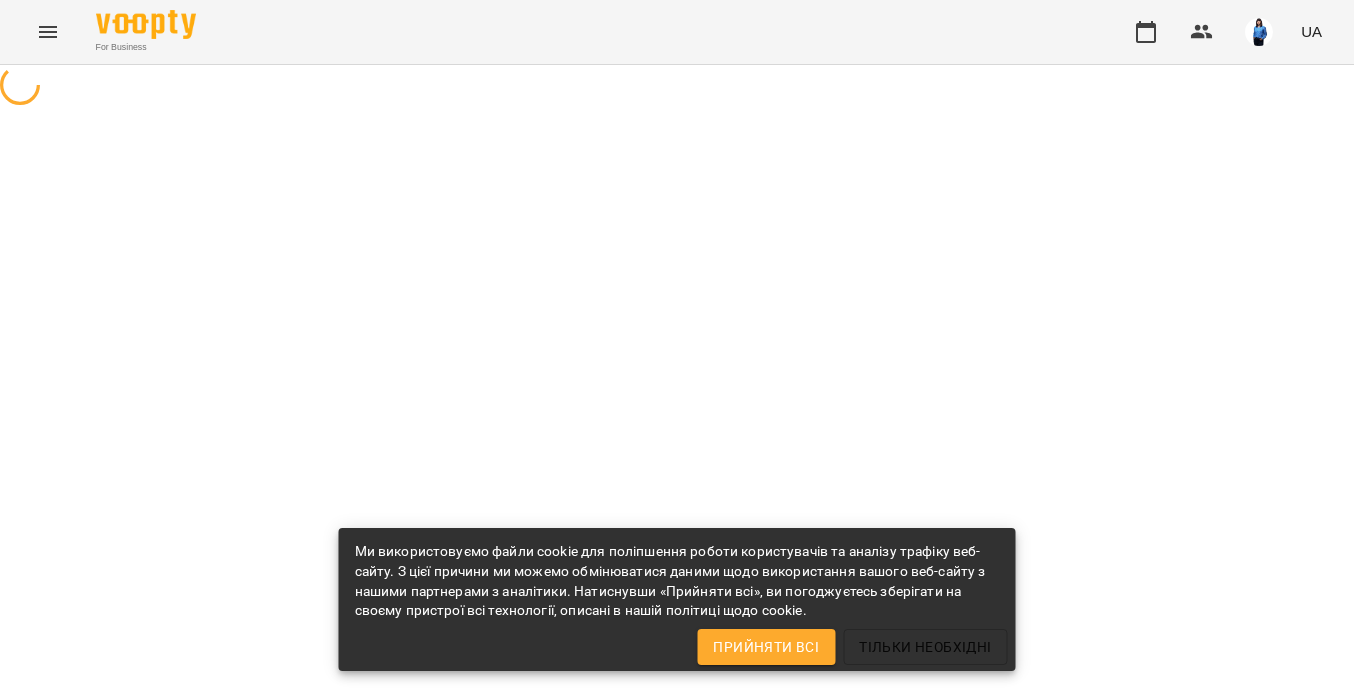 scroll, scrollTop: 0, scrollLeft: 0, axis: both 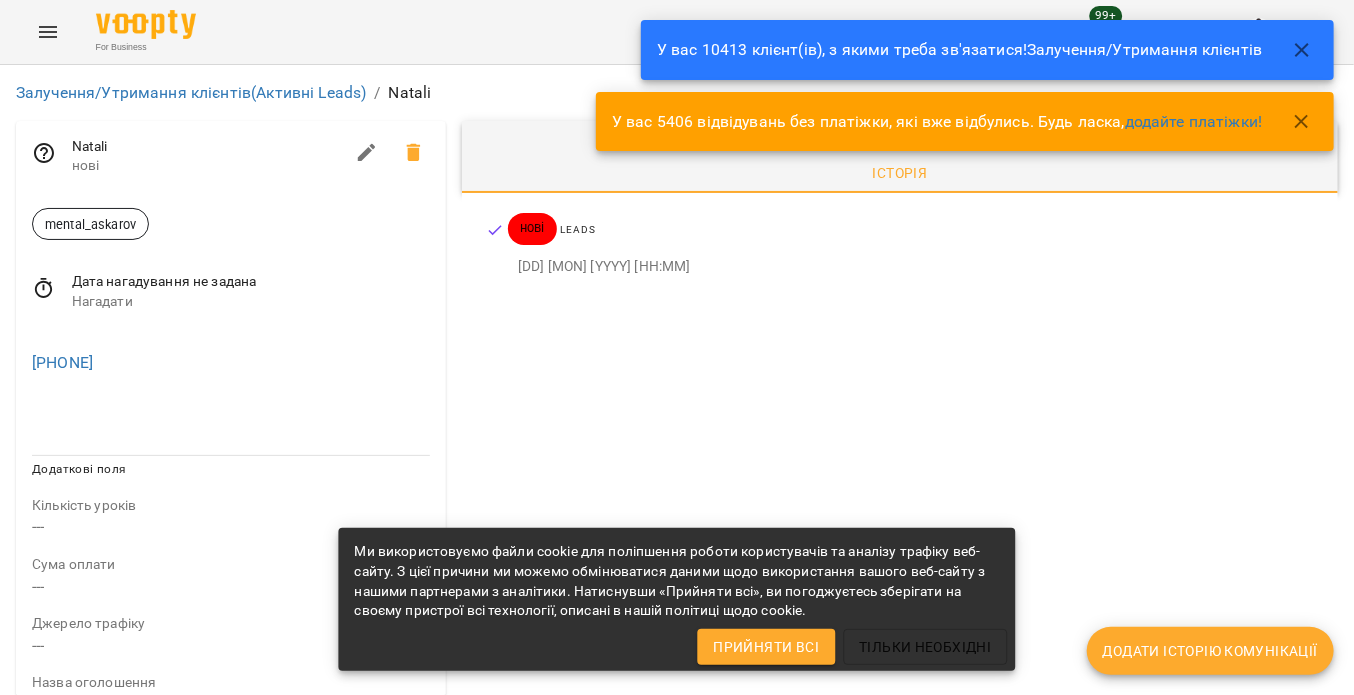 click 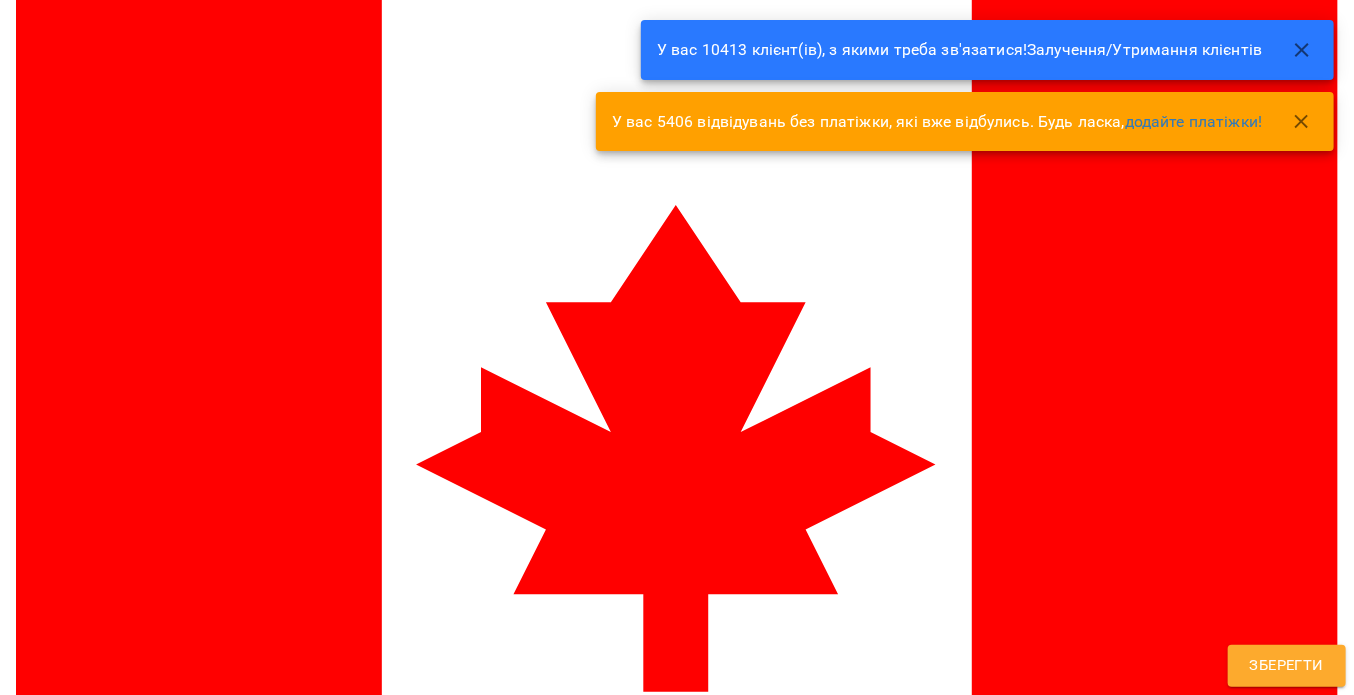 scroll, scrollTop: 400, scrollLeft: 0, axis: vertical 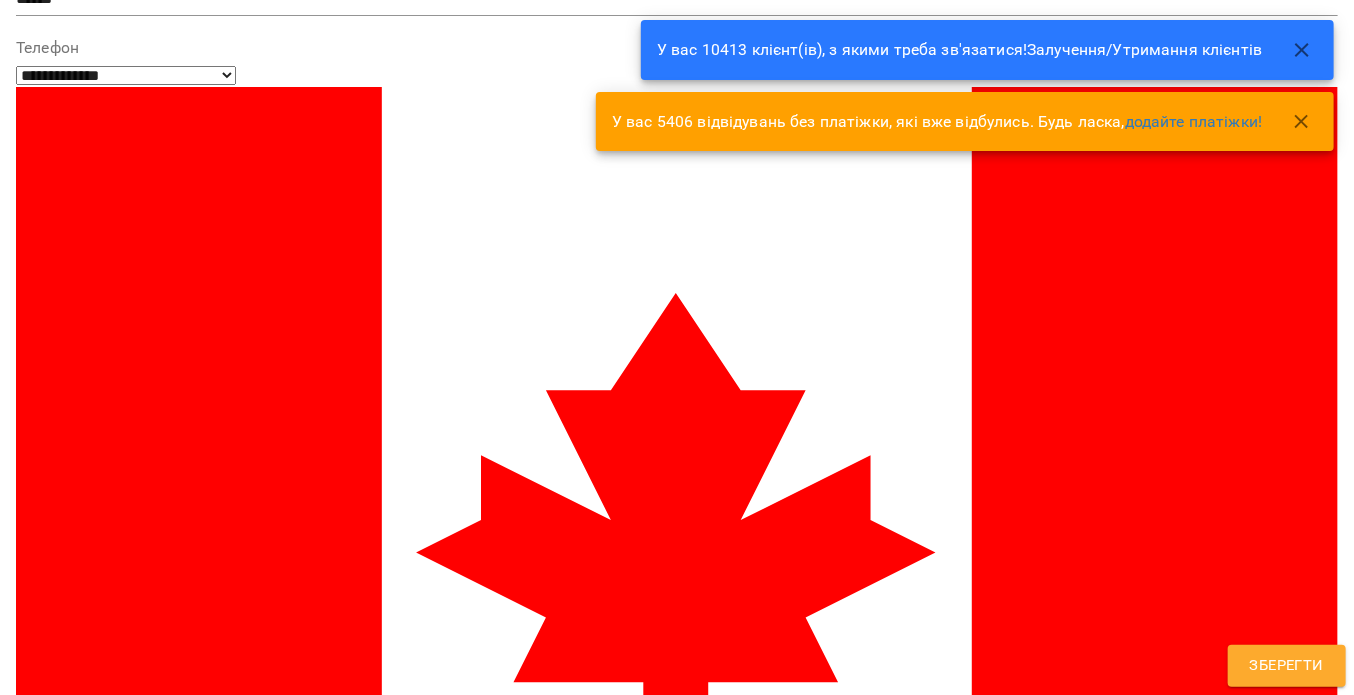 click on "mental_askarov" at bounding box center [640, 1206] 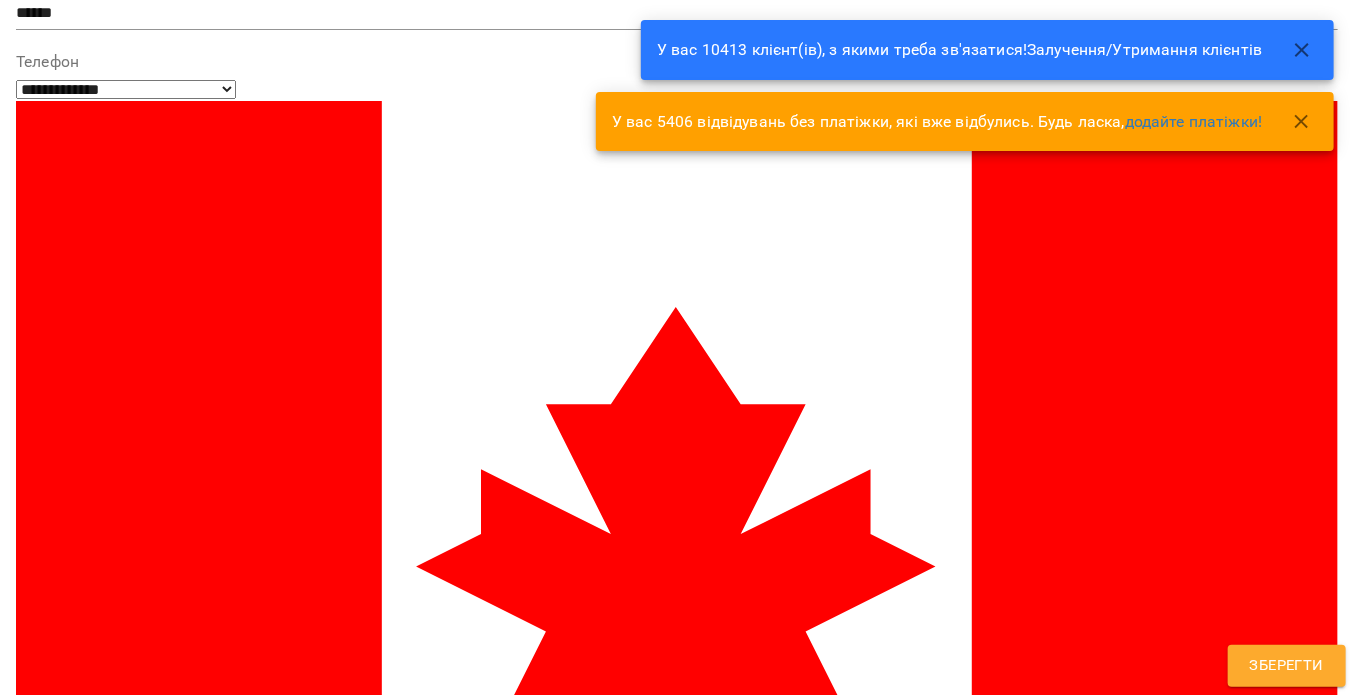 scroll, scrollTop: 184, scrollLeft: 0, axis: vertical 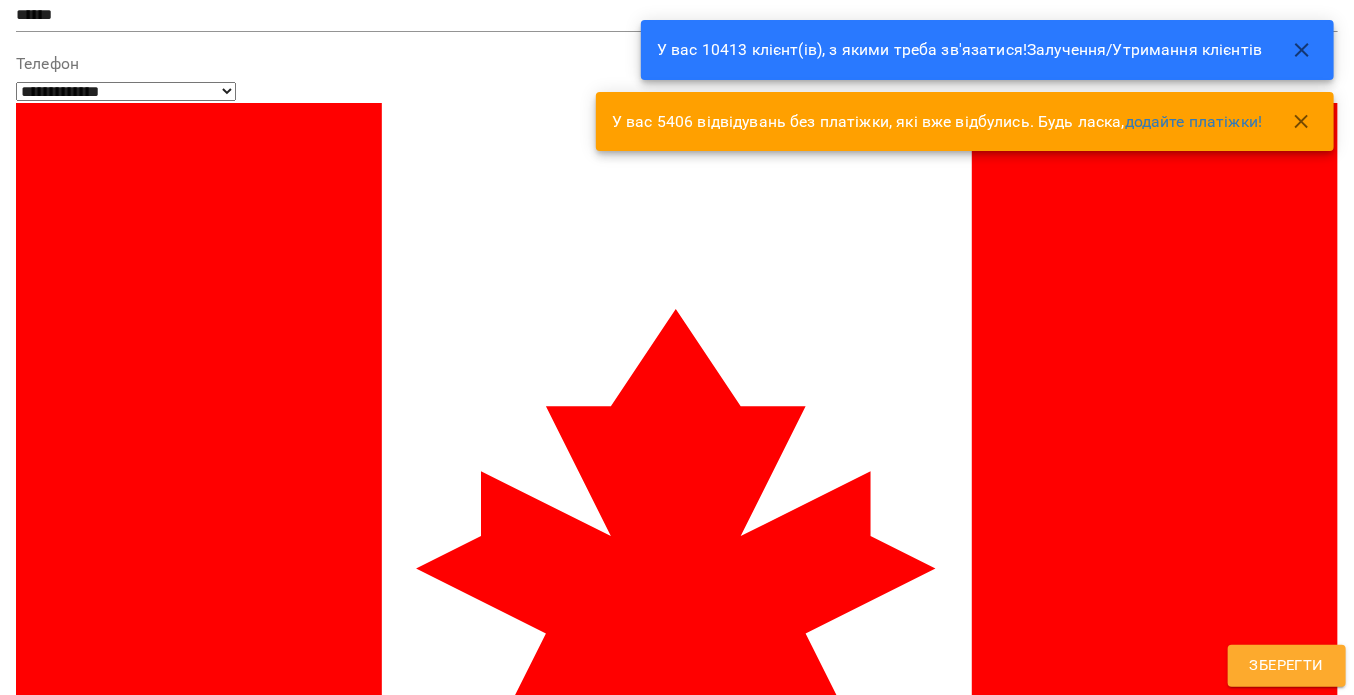 type on "*****" 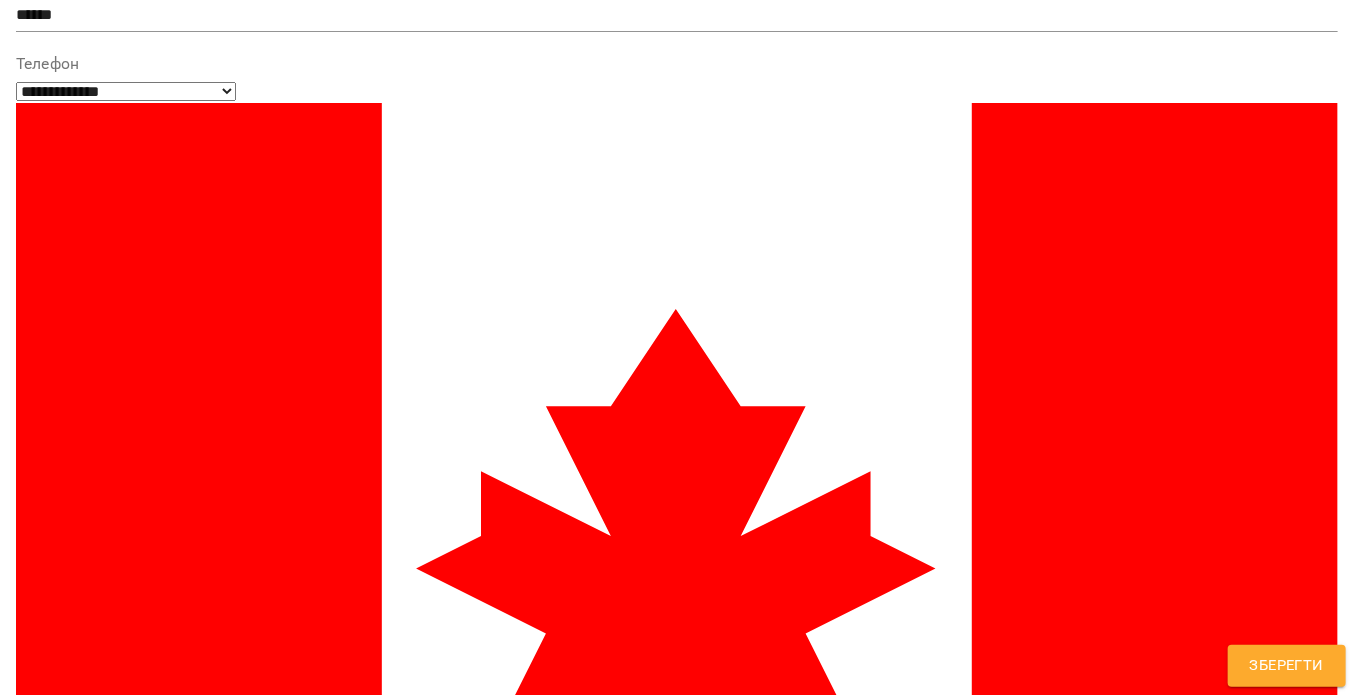 click on "Дащенко Анна" at bounding box center [677, 1132] 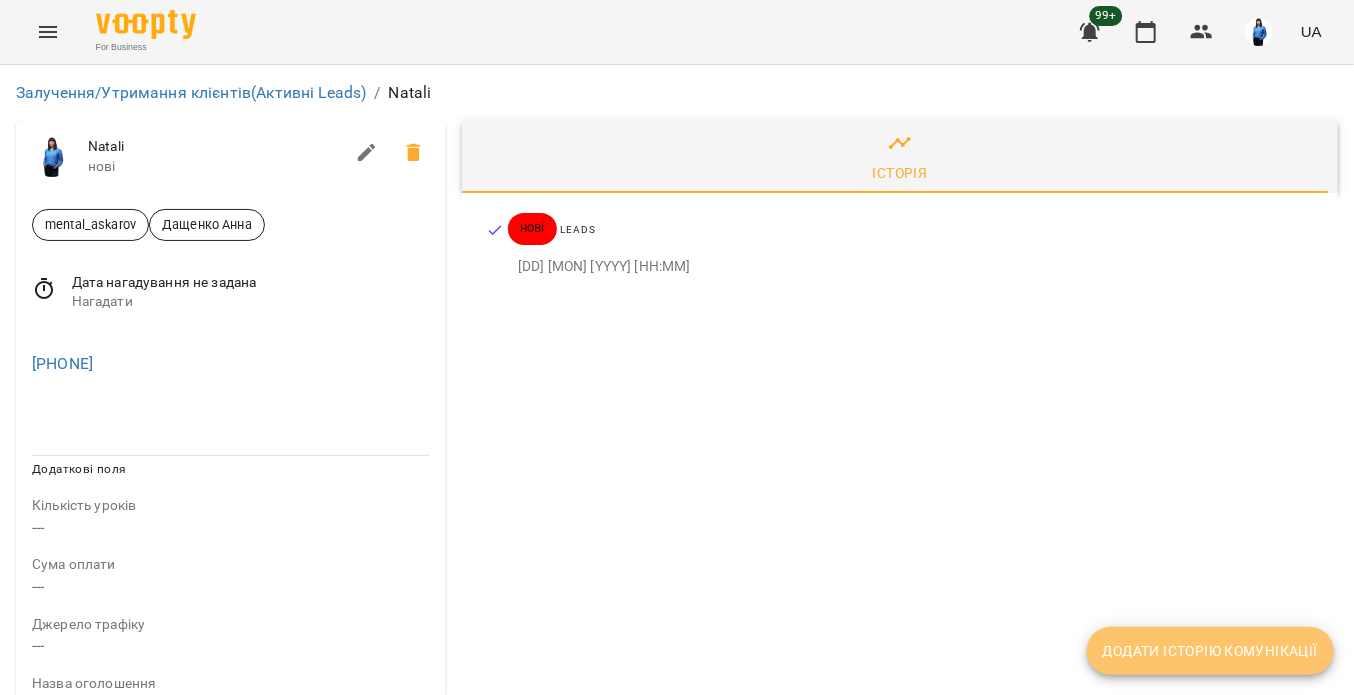 click on "Додати історію комунікації" at bounding box center [1210, 651] 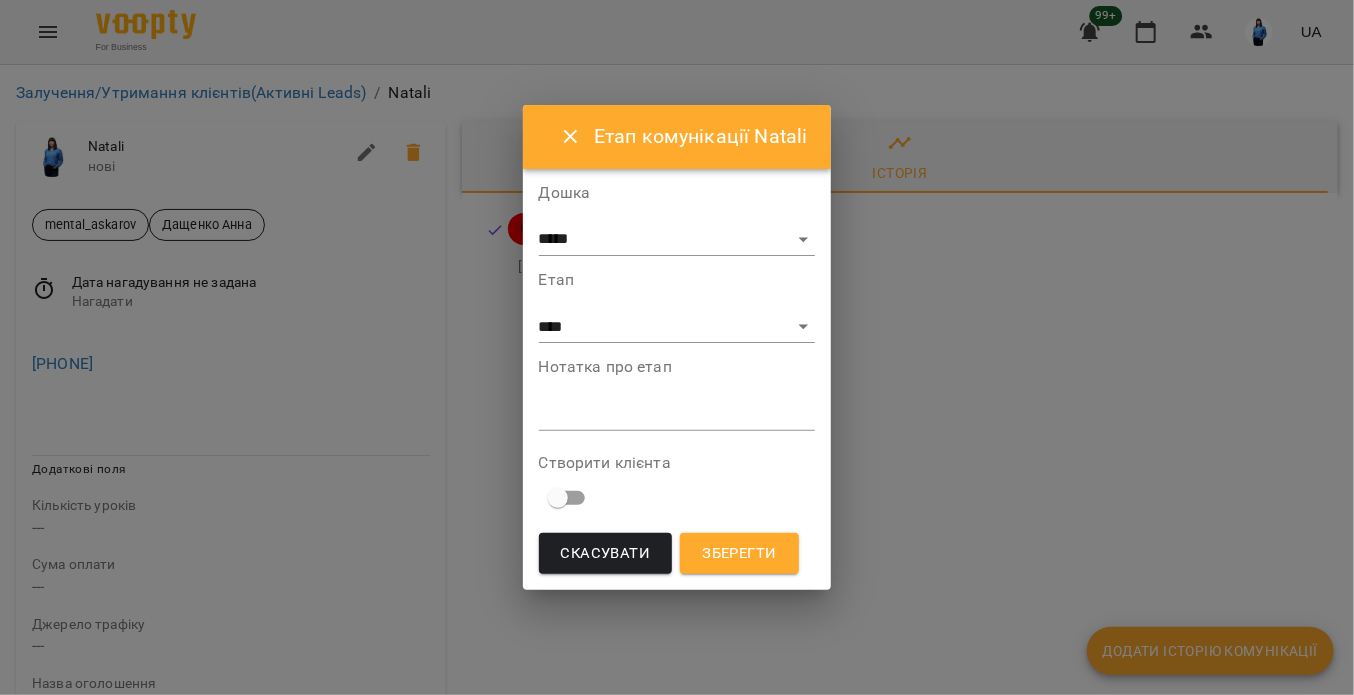 click at bounding box center [677, 414] 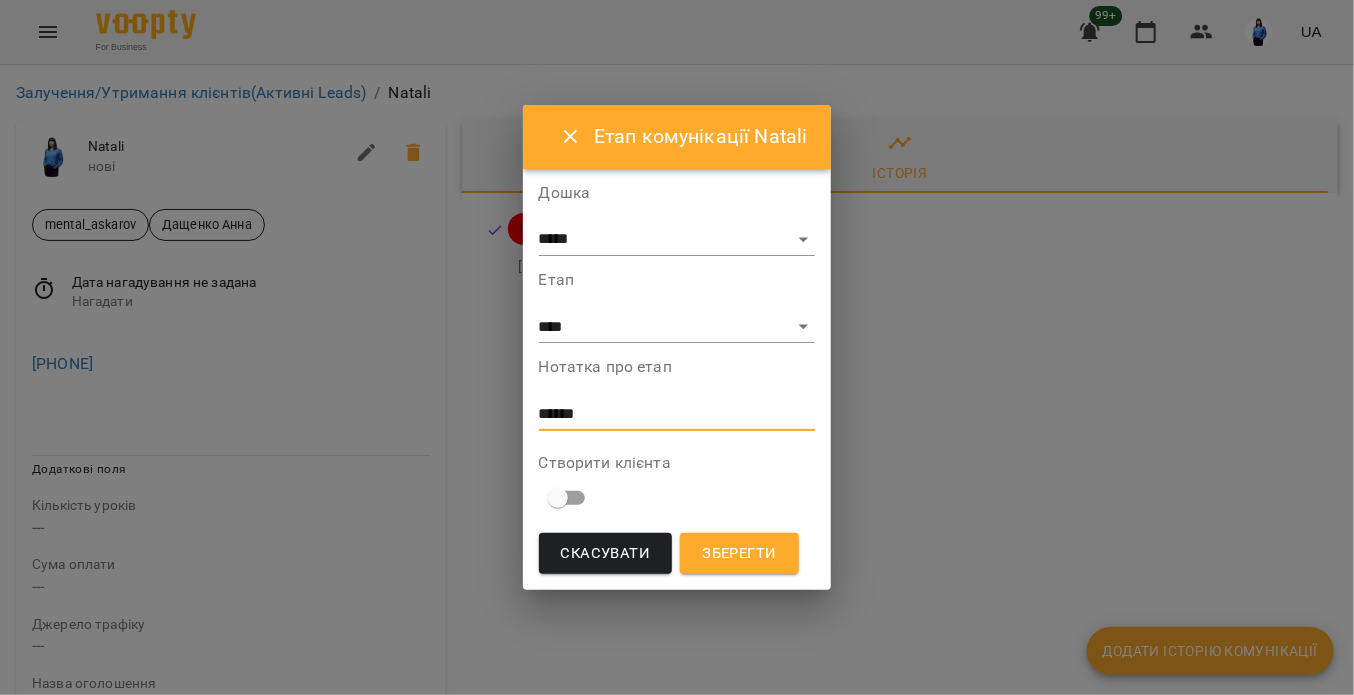 type on "******" 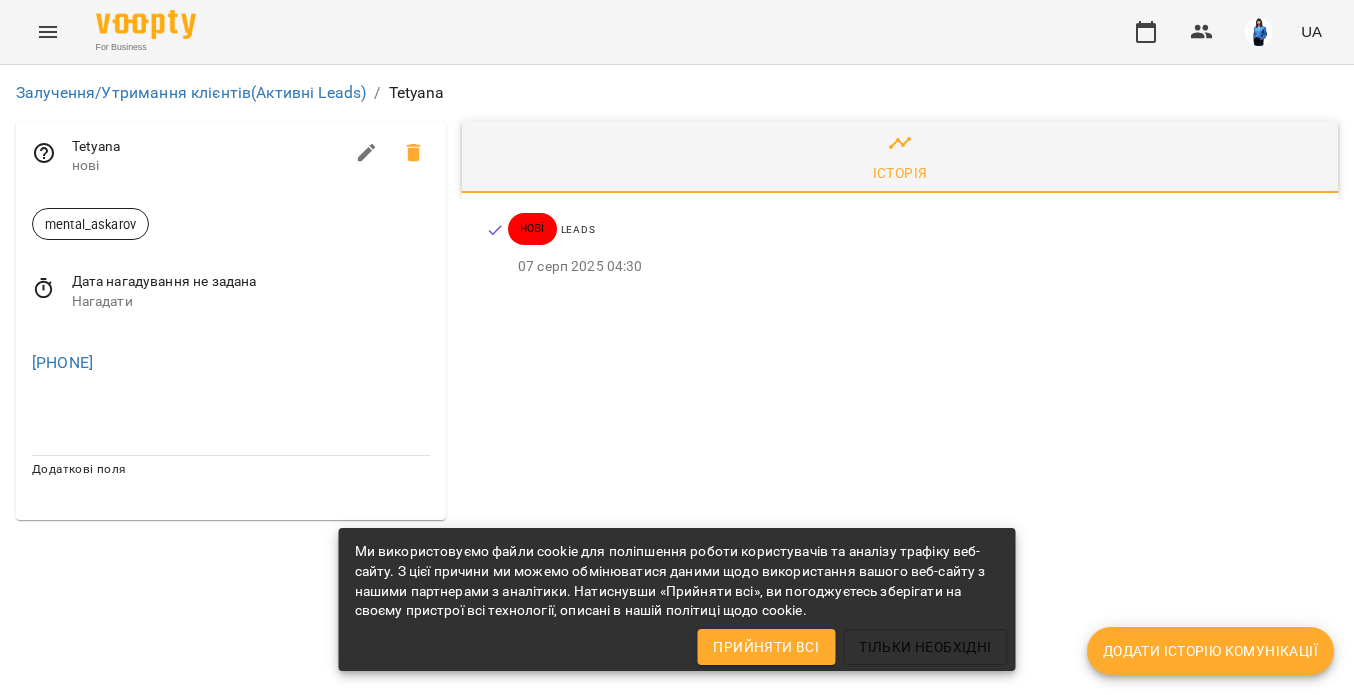scroll, scrollTop: 0, scrollLeft: 0, axis: both 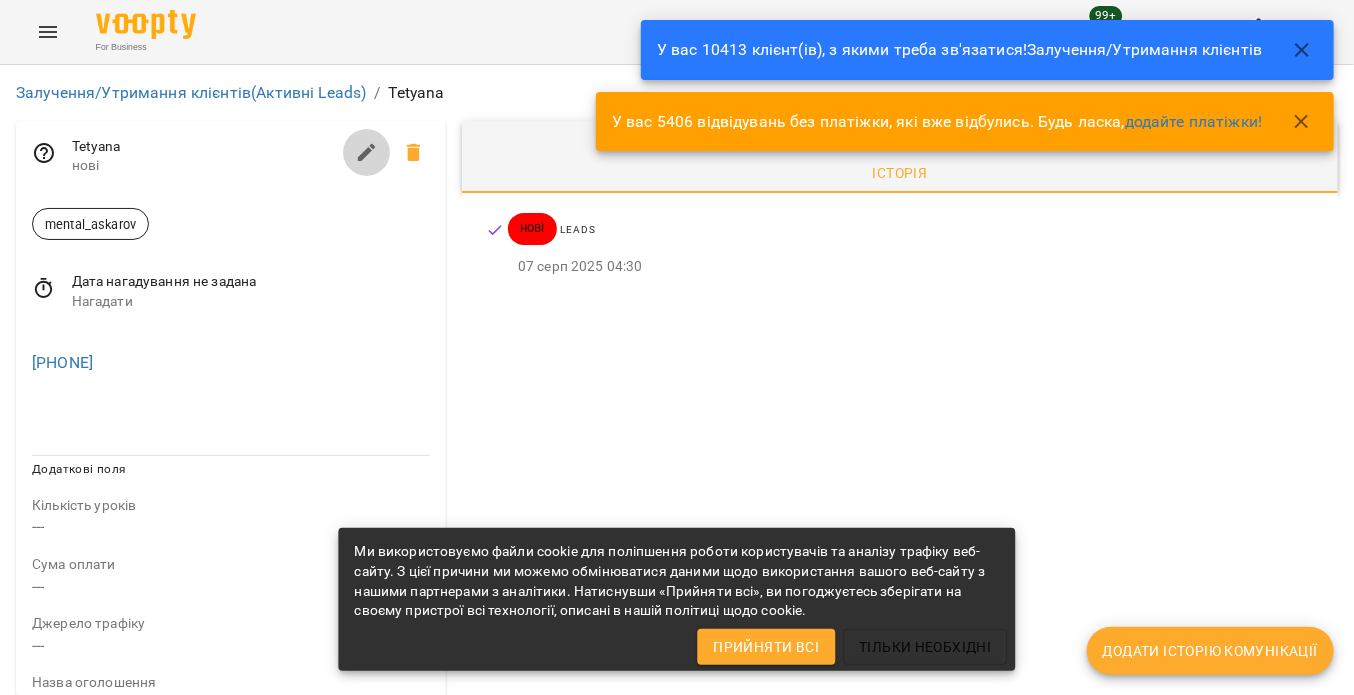 click at bounding box center [367, 153] 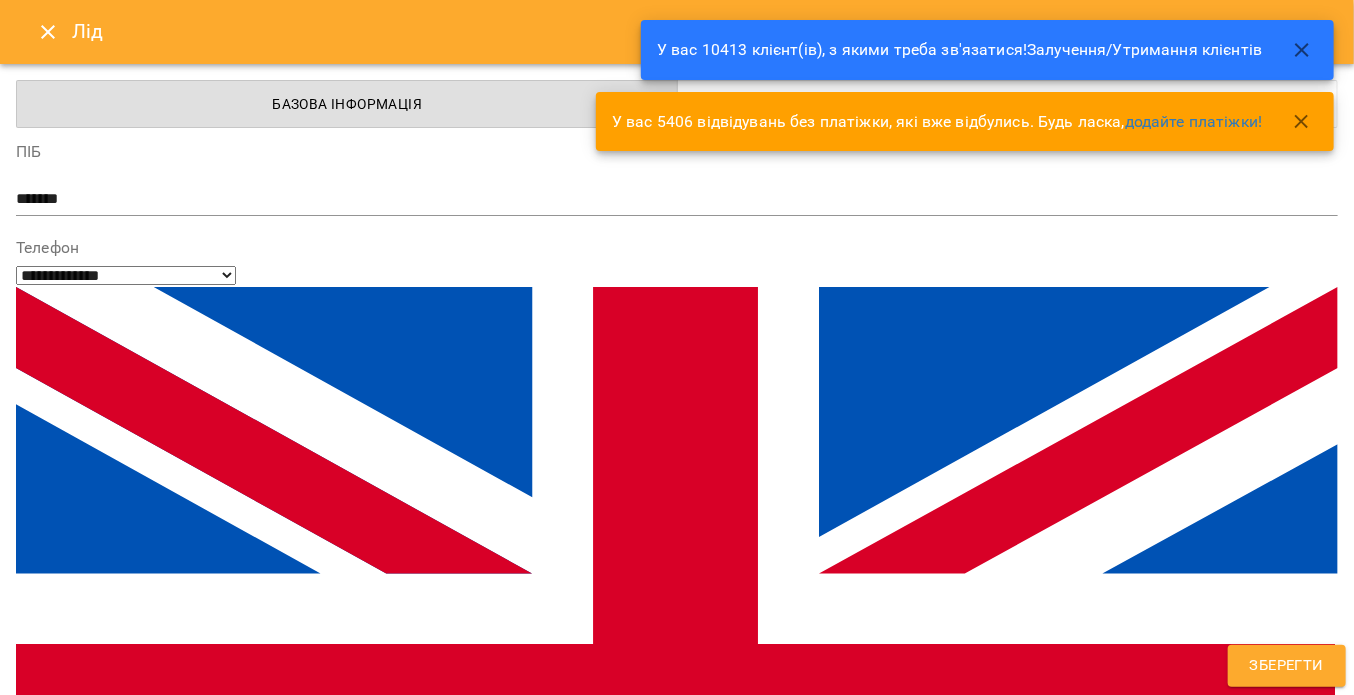 click on "mental_askarov" at bounding box center [640, 1406] 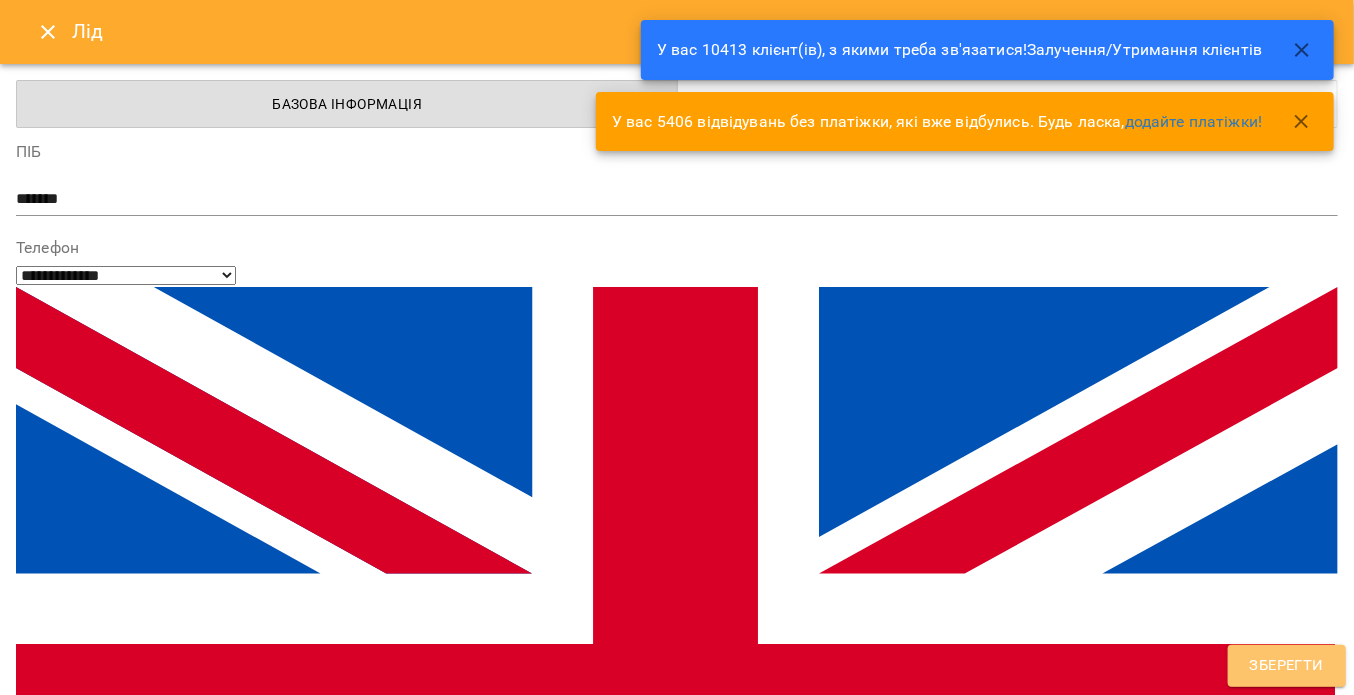 drag, startPoint x: 1244, startPoint y: 654, endPoint x: 1179, endPoint y: 631, distance: 68.94926 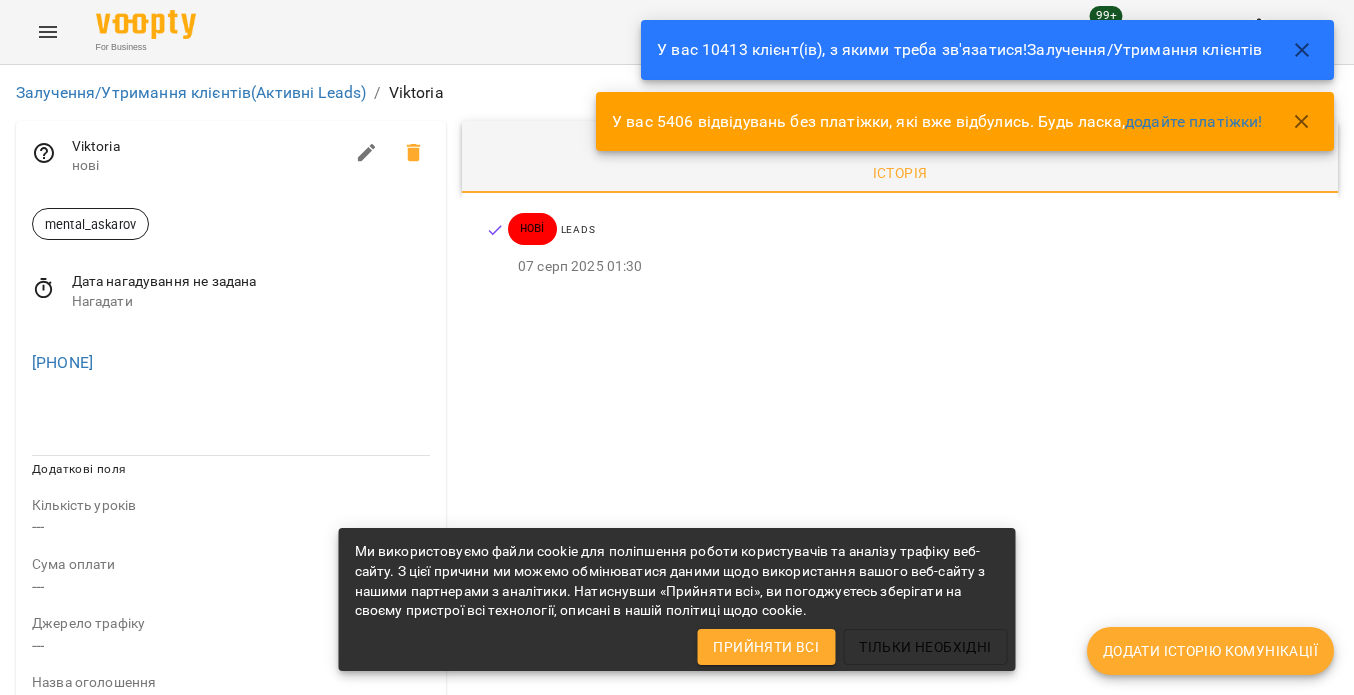scroll, scrollTop: 0, scrollLeft: 0, axis: both 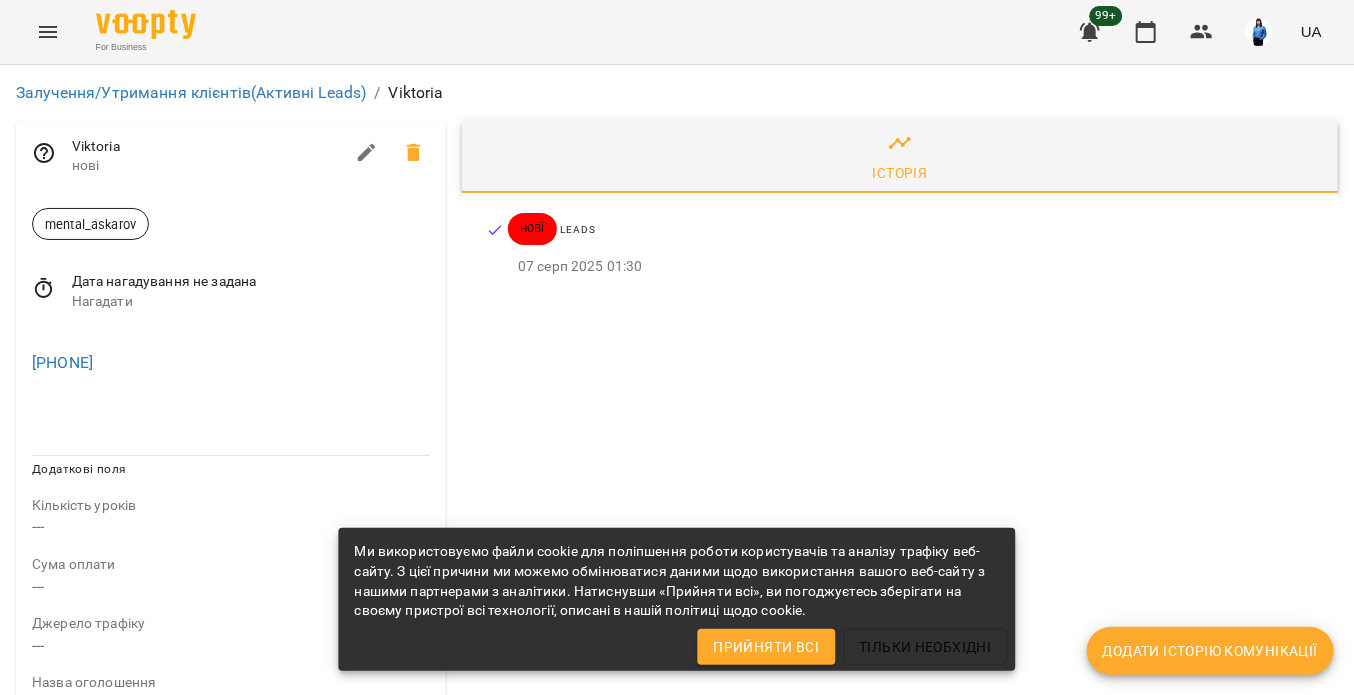 click 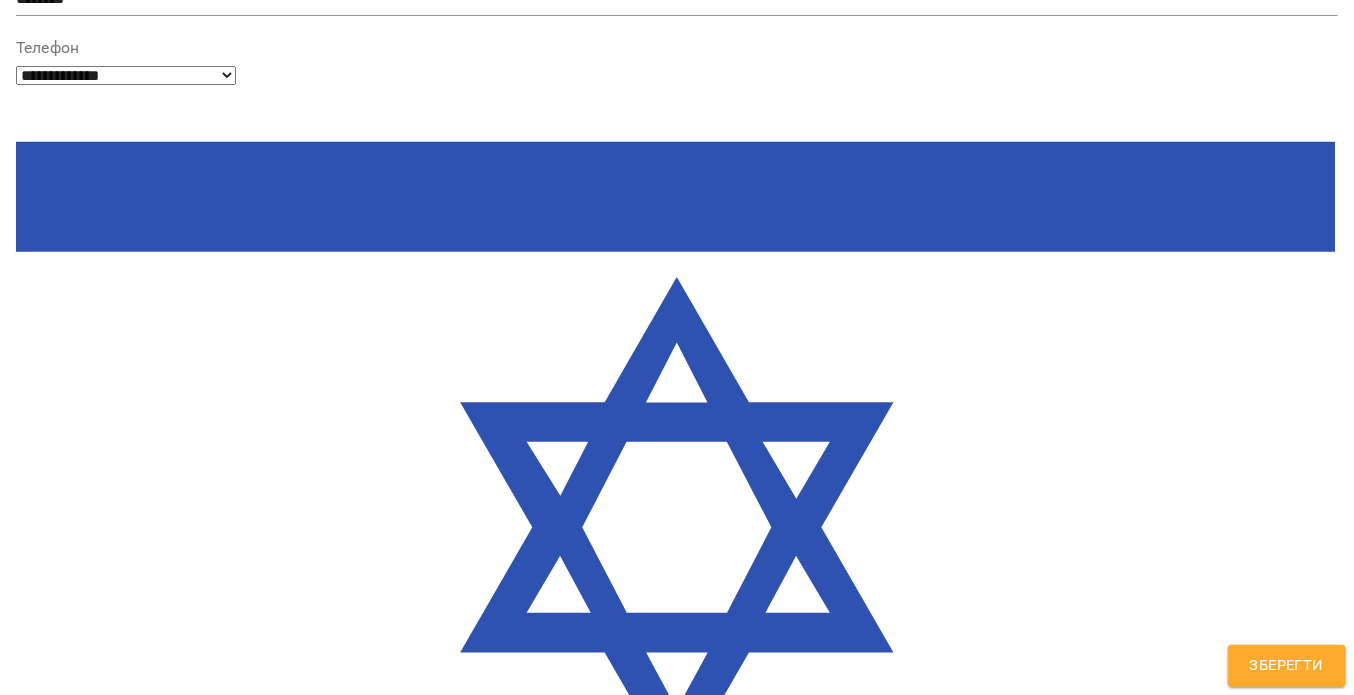 click on "mental_askarov" at bounding box center (640, 1206) 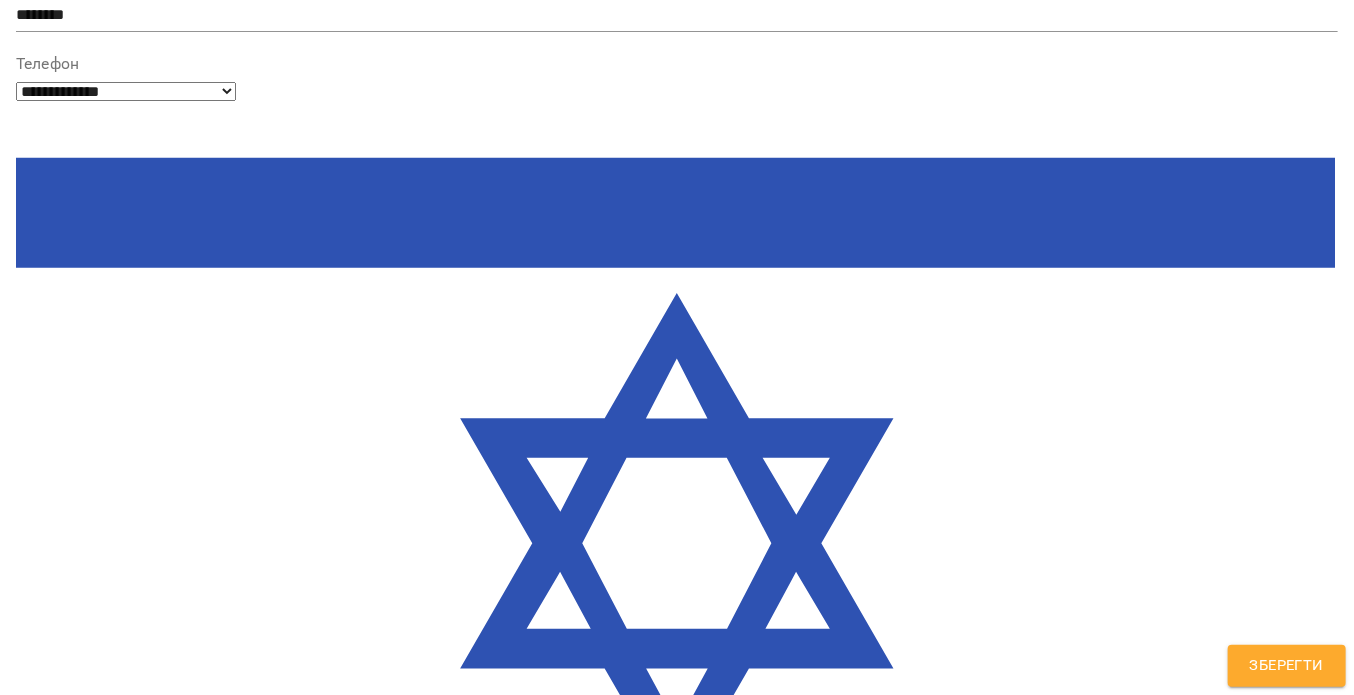 type on "*****" 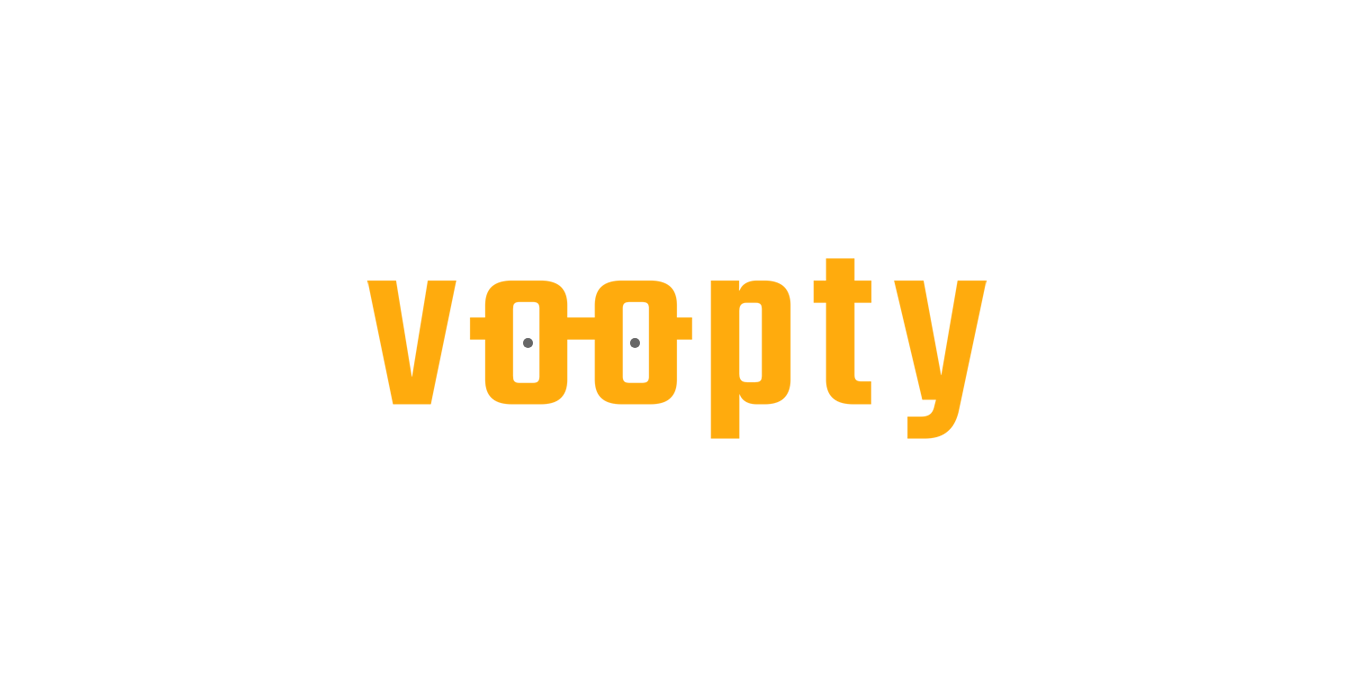 scroll, scrollTop: 0, scrollLeft: 0, axis: both 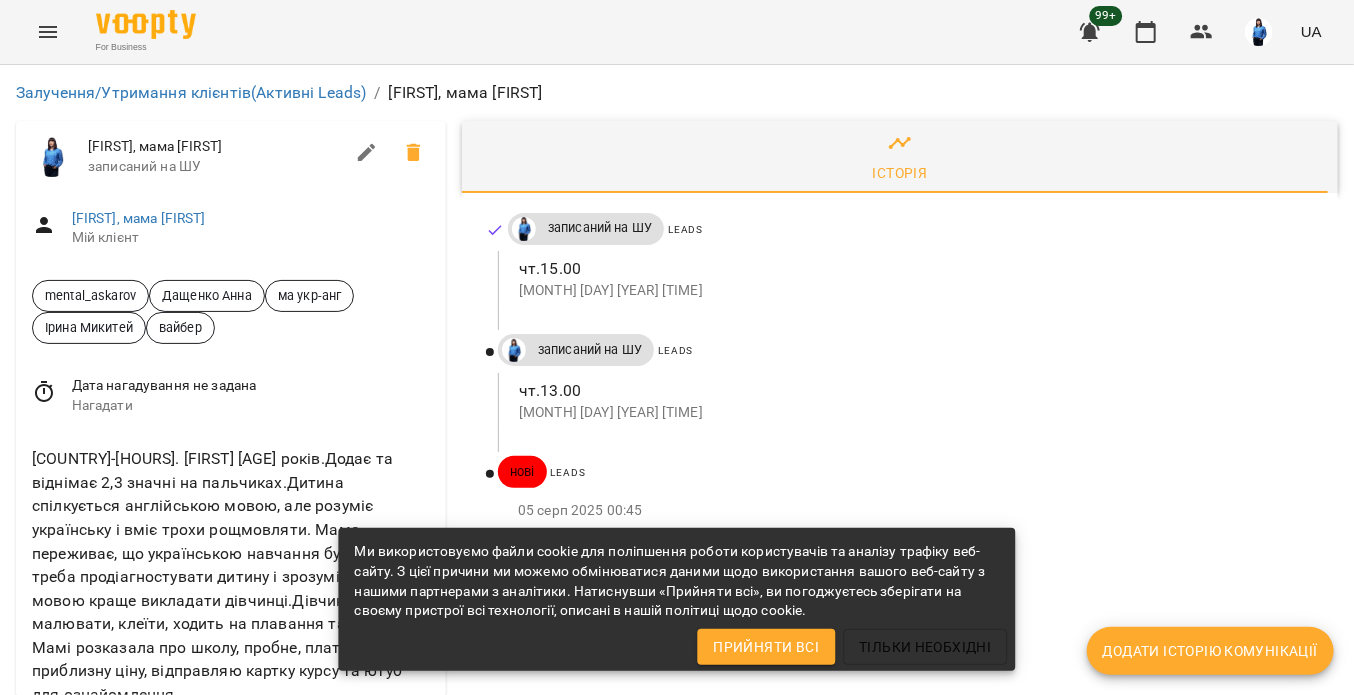 drag, startPoint x: 162, startPoint y: 535, endPoint x: -1, endPoint y: 535, distance: 163 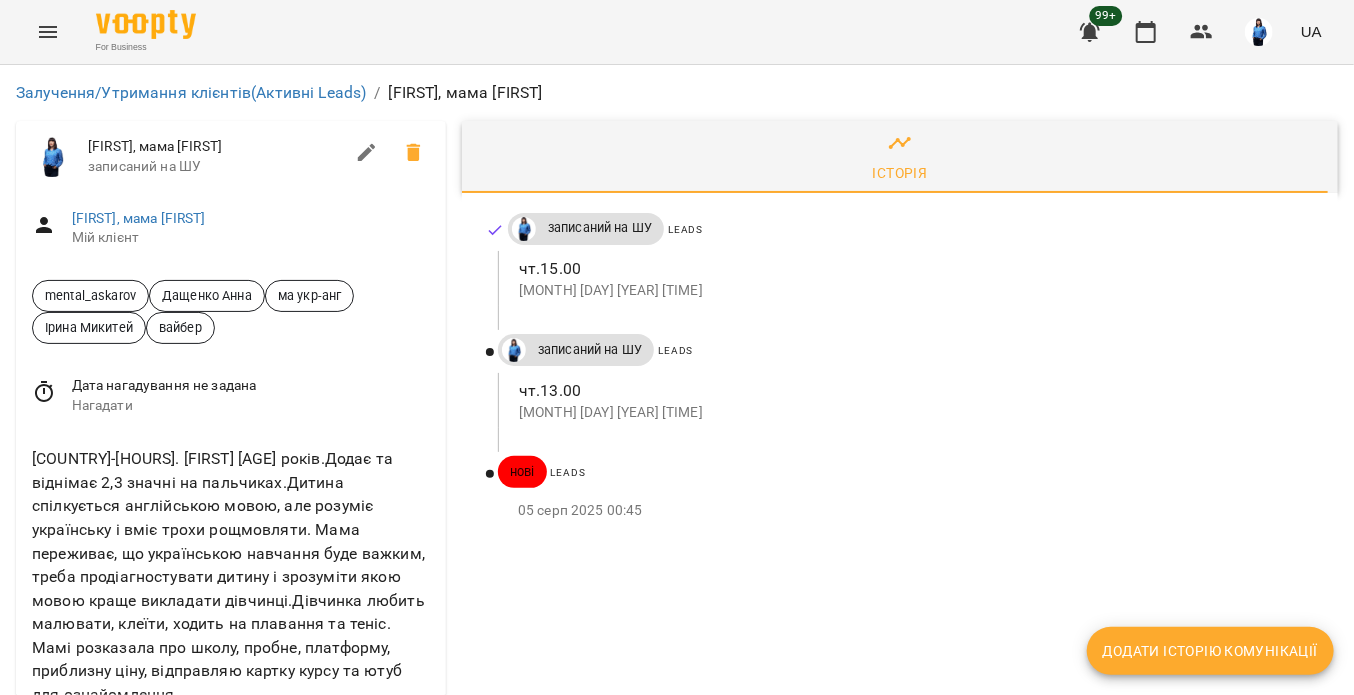 drag, startPoint x: 84, startPoint y: 551, endPoint x: 172, endPoint y: 543, distance: 88.362885 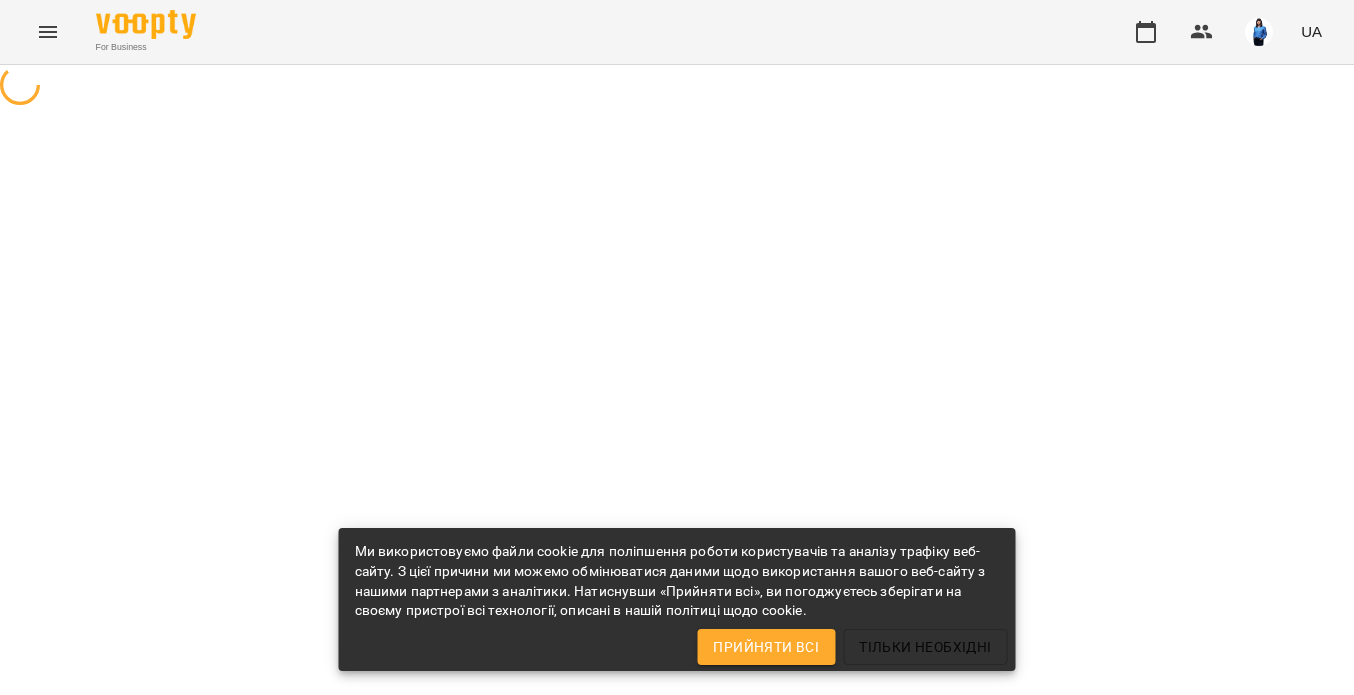 scroll, scrollTop: 0, scrollLeft: 0, axis: both 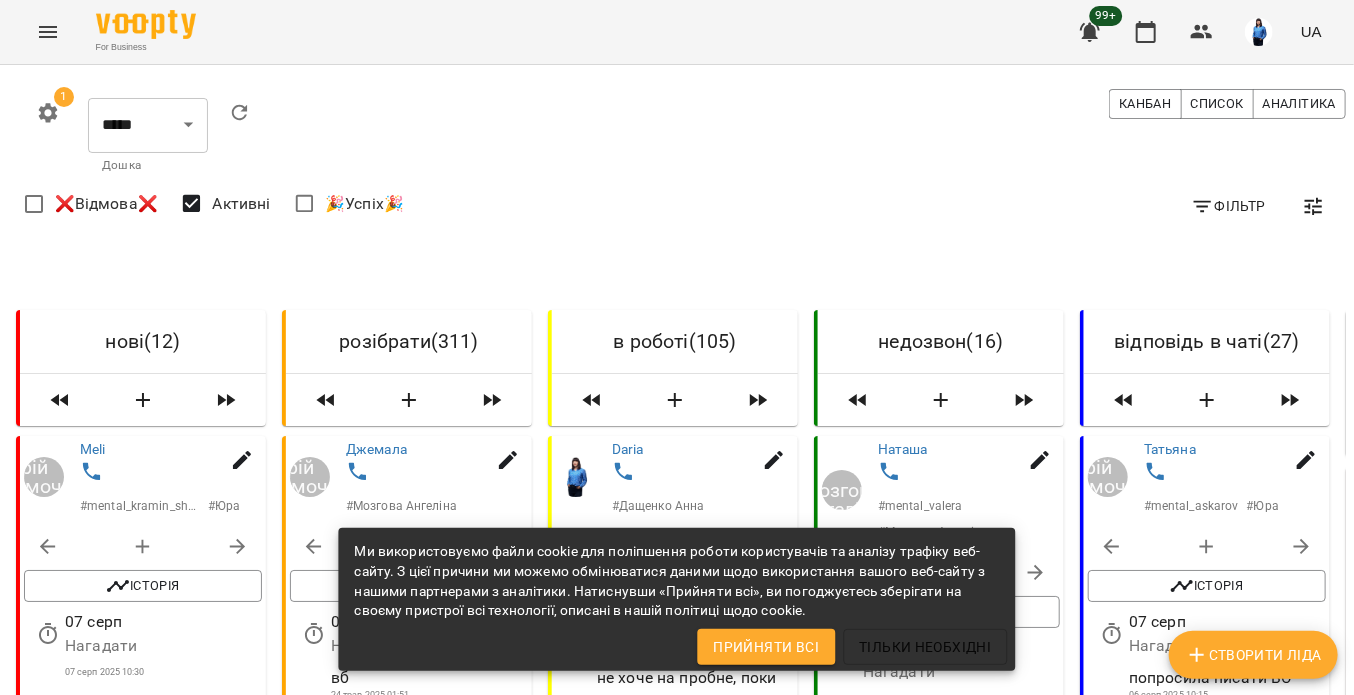 click on "нові ( 12 ) [FIRST] [LAST] Meli # mental_kramin_short # Юра Історія 07 серп   Нагадати 07 серп 2025 10:30 Viktoria # mental_askarov # Дащенко [FIRST] Історія 07 серп   Нагадати 07 серп 2025 01:30 Tetyana # mental_askarov # Дащенко [FIRST] Історія 07 серп   Нагадати 07 серп 2025 04:30 Natali # mental_askarov # Дащенко [FIRST] Історія 07 серп   Нагадати КАНАДА 07 серп 2025 06:45 Тамара Печерога # youtube_kramin_reading # Дащенко [FIRST] Історія 07 серп   Нагадати 07 серп 2025 09:15 Оксана # youtube_kramin_reading # Дащенко [FIRST] Історія 07 серп   Нагадати КАНАДА 07 серп 2025 09:15 Віта # mental_askarov # Дащенко [FIRST] Історія 07 серп   Нагадати 06 серп 2025 21:30 Brayan # mental_askarov Історія 07 серп   Нагадати Valeria #   #   ( )" at bounding box center (677, 2350) 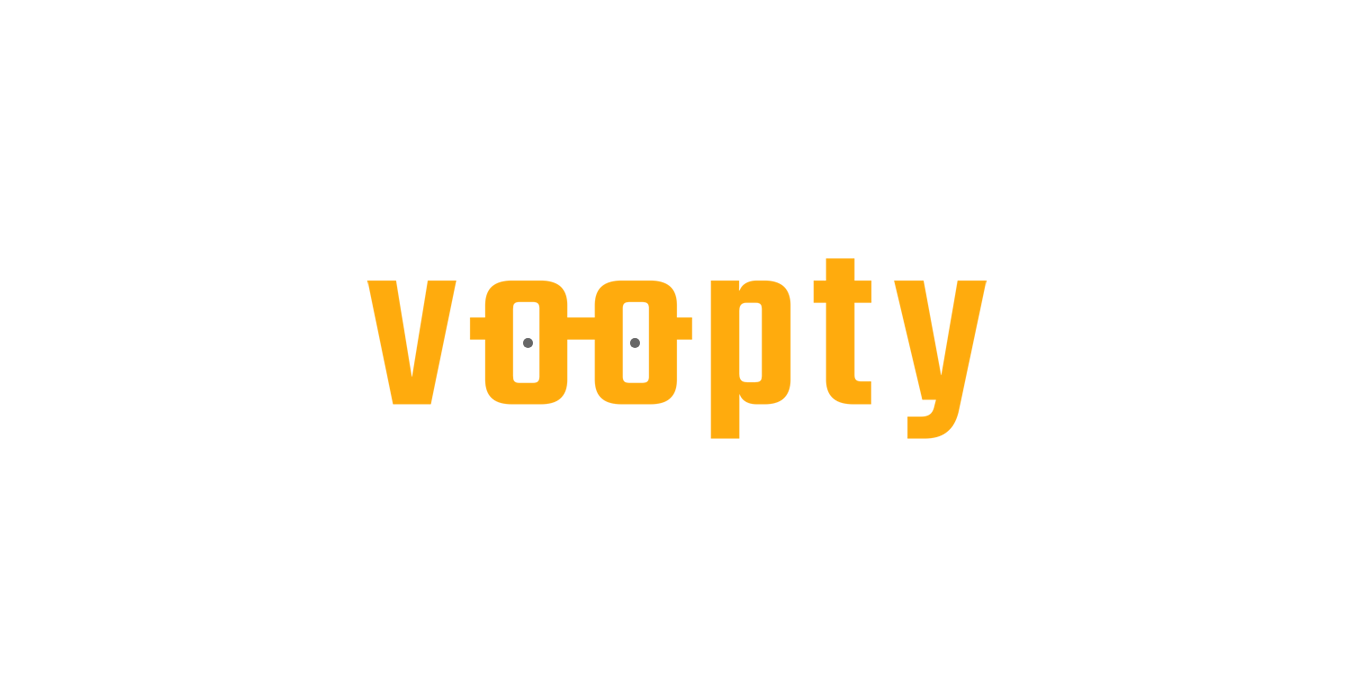 scroll, scrollTop: 0, scrollLeft: 0, axis: both 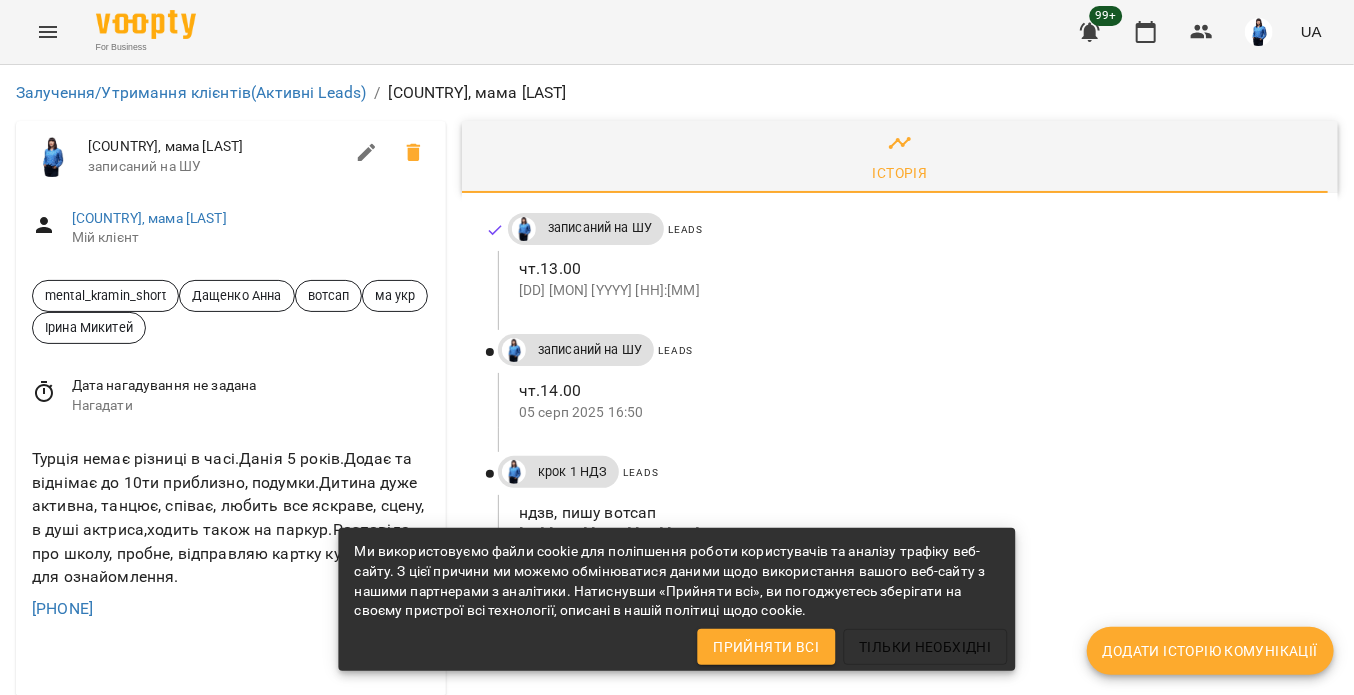 drag, startPoint x: 168, startPoint y: 504, endPoint x: 11, endPoint y: 514, distance: 157.31815 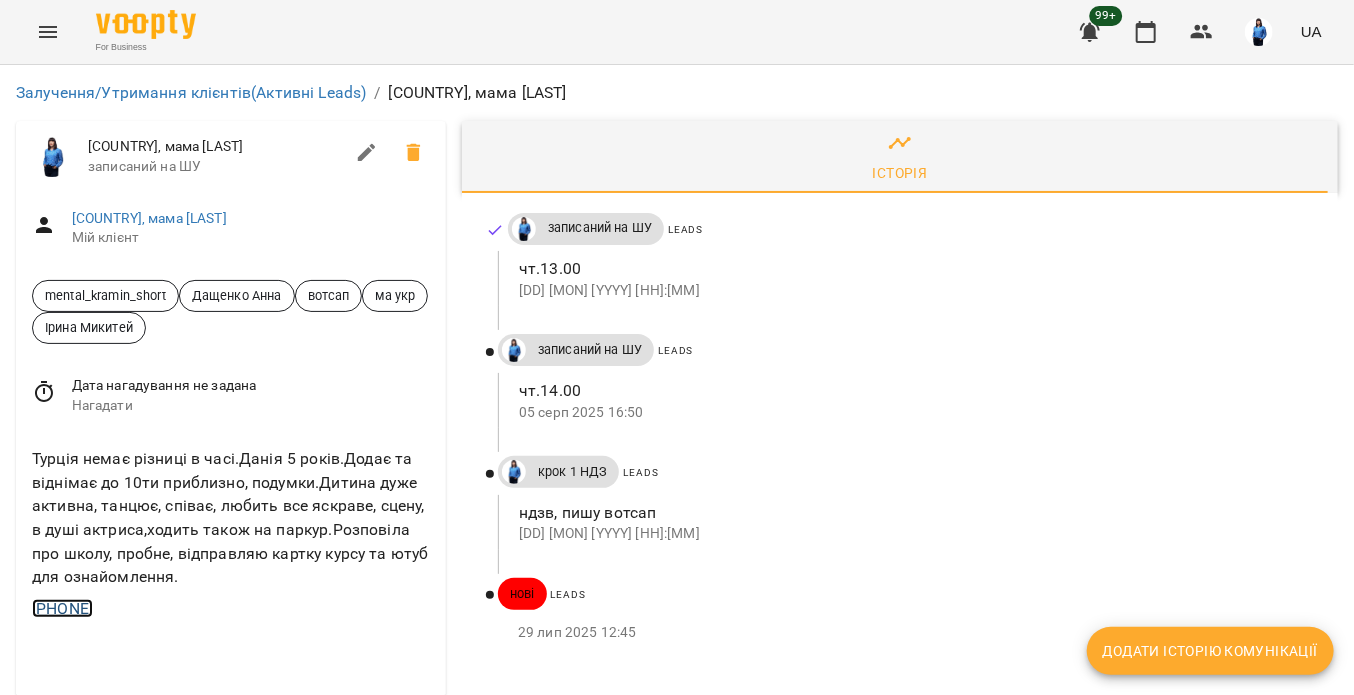 copy on "[PHONE]" 